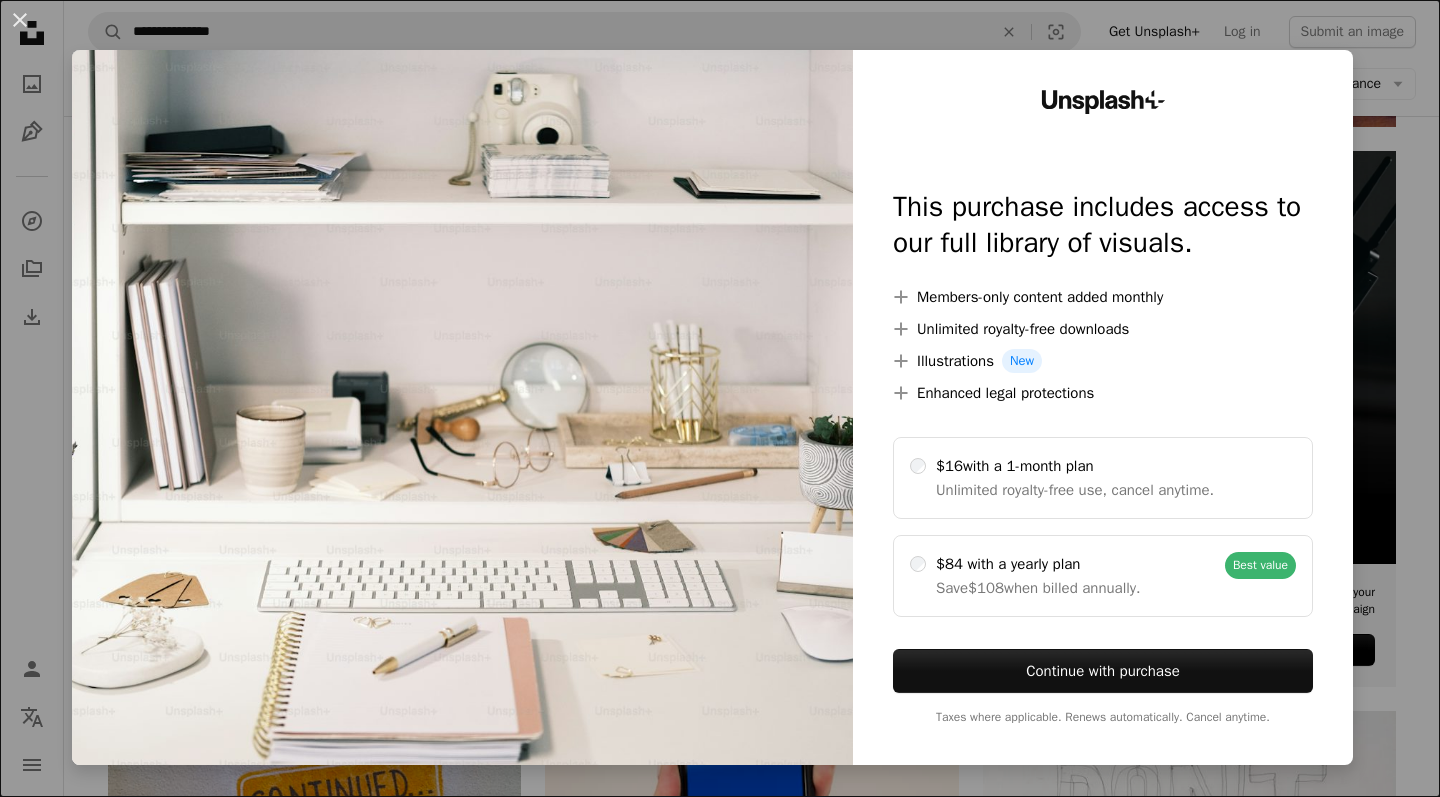scroll, scrollTop: 7664, scrollLeft: 0, axis: vertical 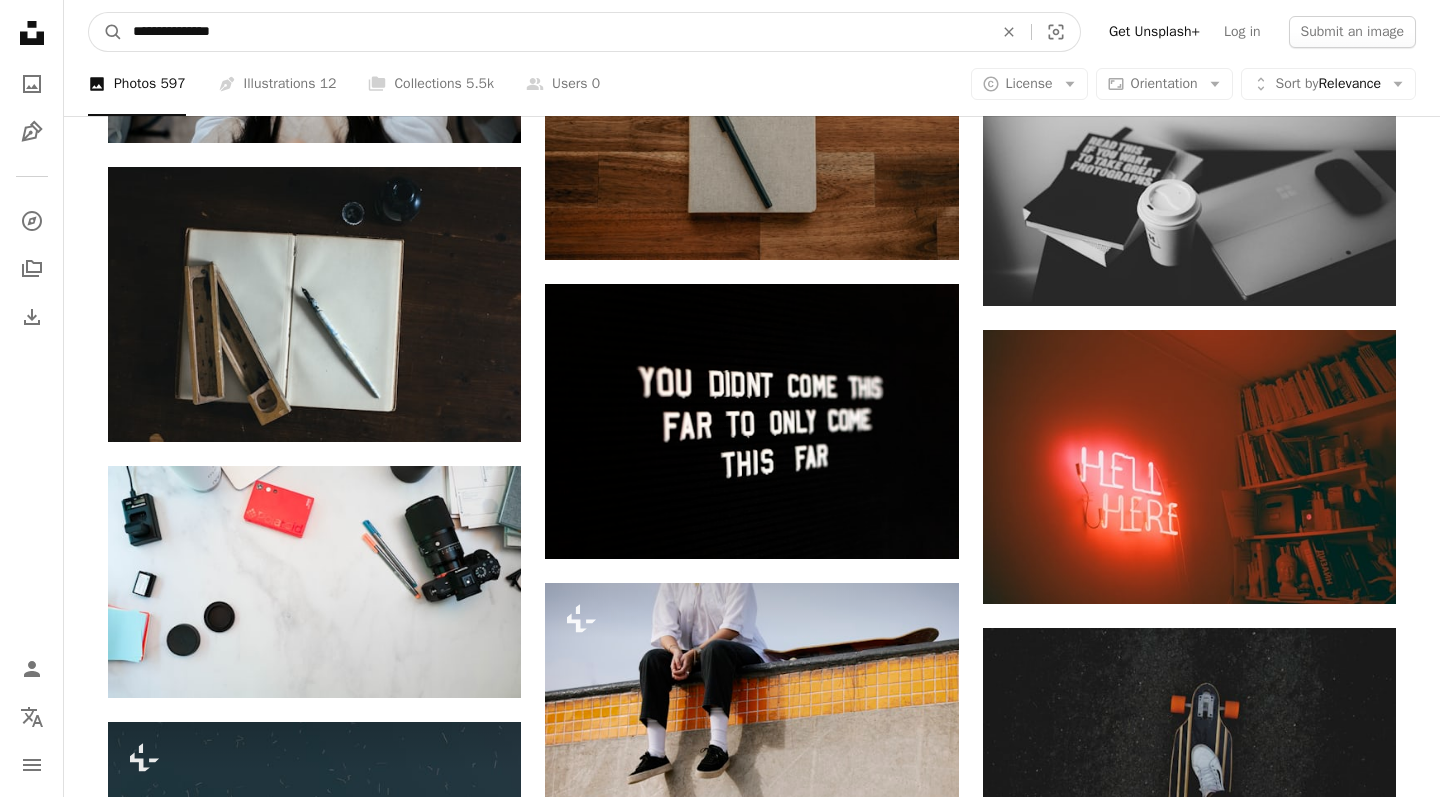 drag, startPoint x: 252, startPoint y: 30, endPoint x: 0, endPoint y: 25, distance: 252.04959 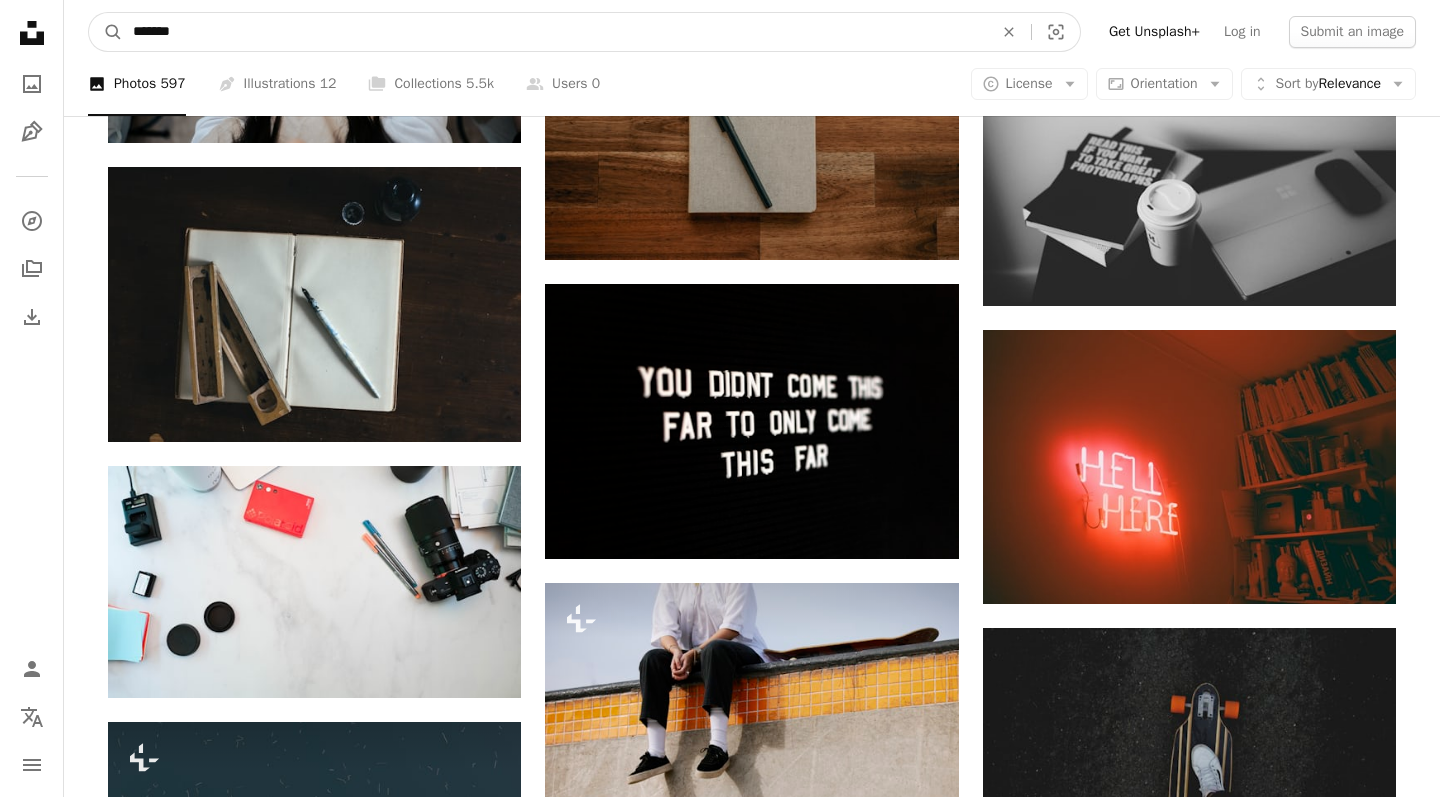 type on "*******" 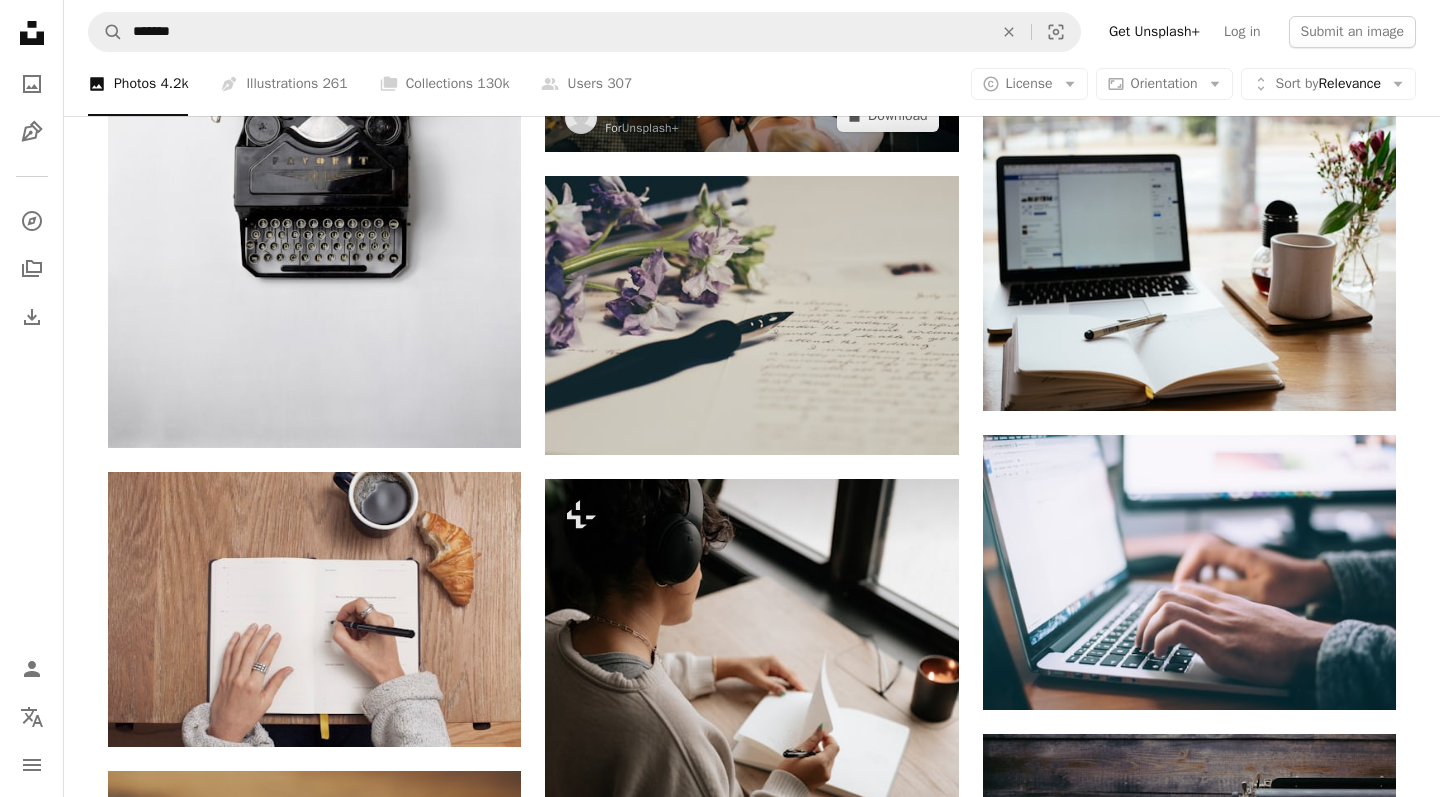 scroll, scrollTop: 1039, scrollLeft: 0, axis: vertical 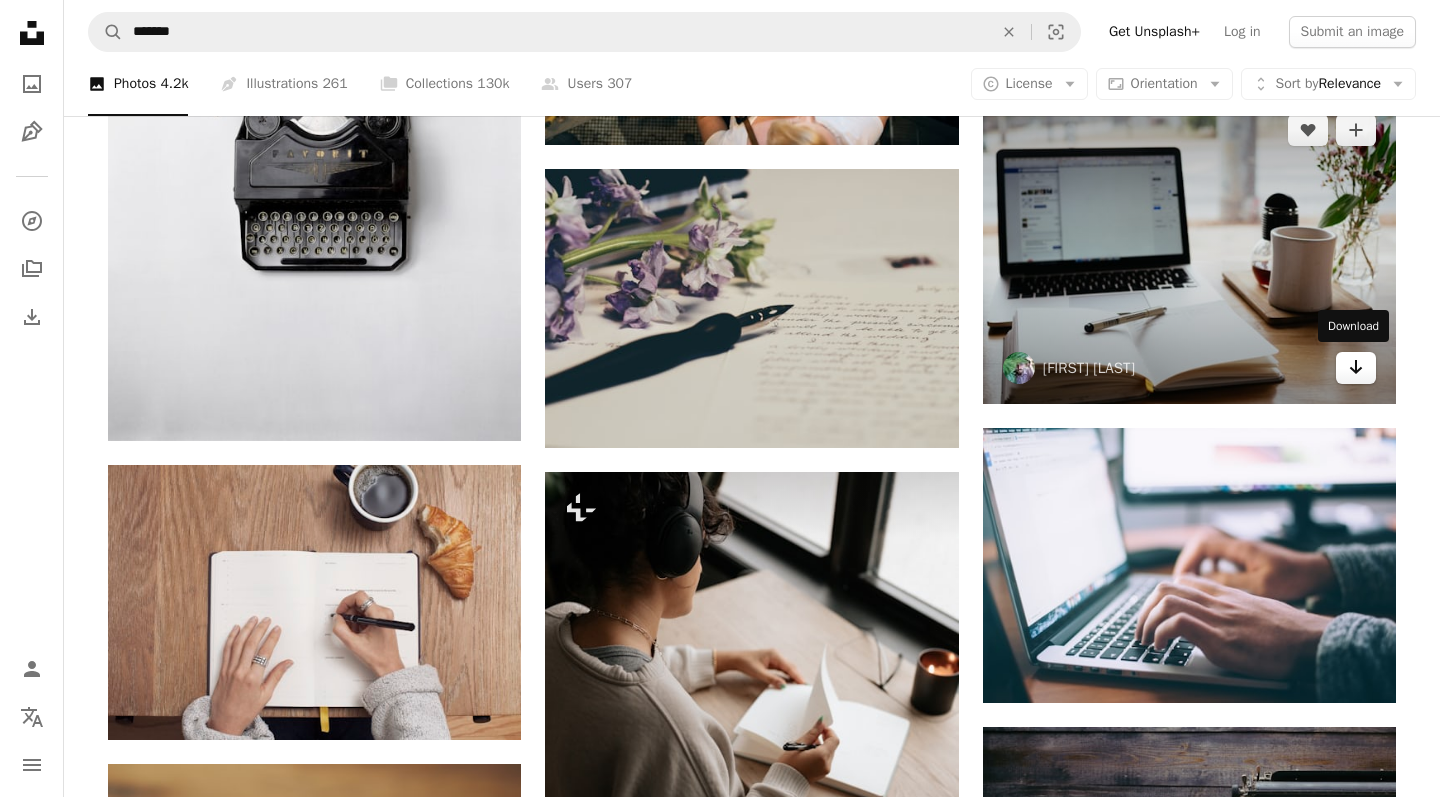 click 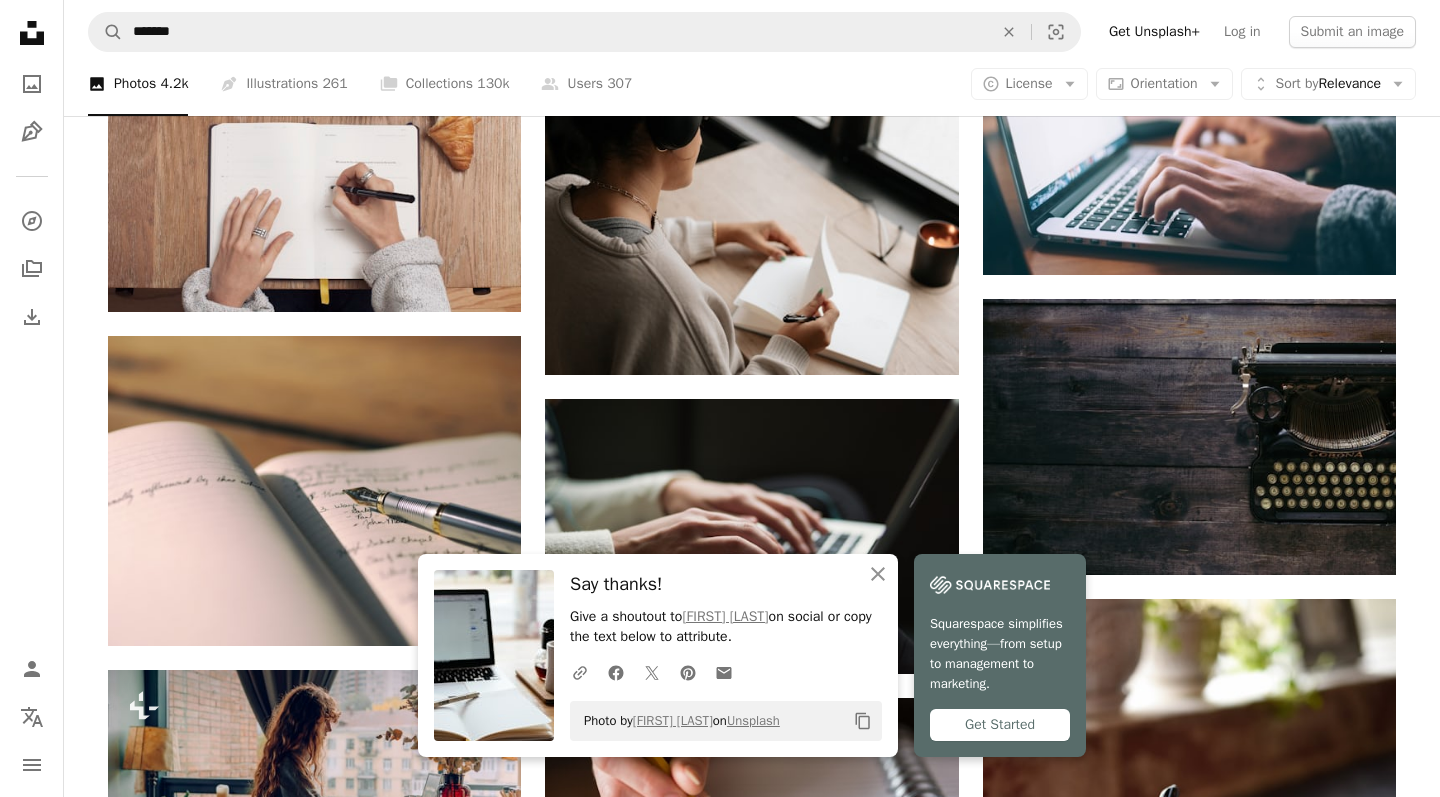 scroll, scrollTop: 1469, scrollLeft: 0, axis: vertical 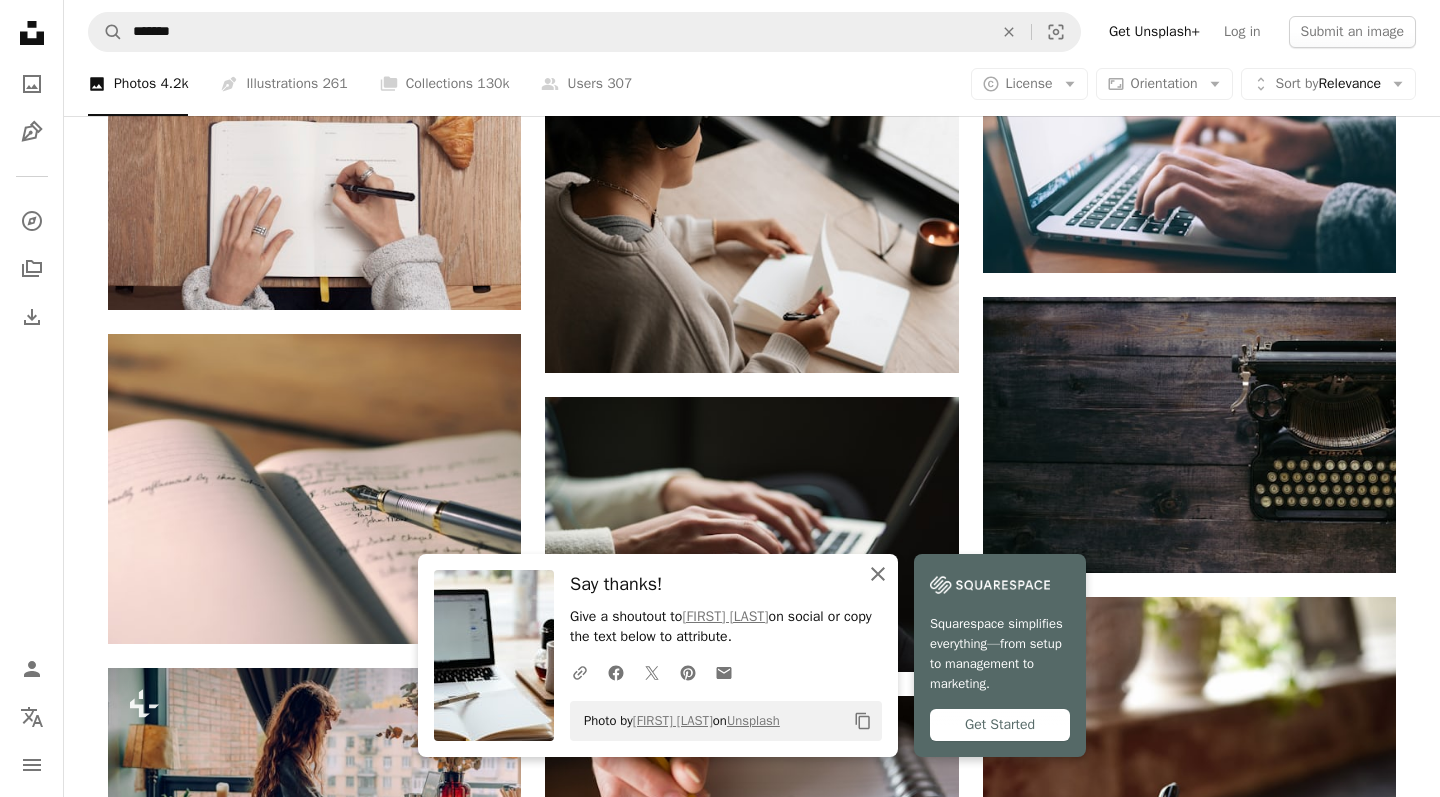click 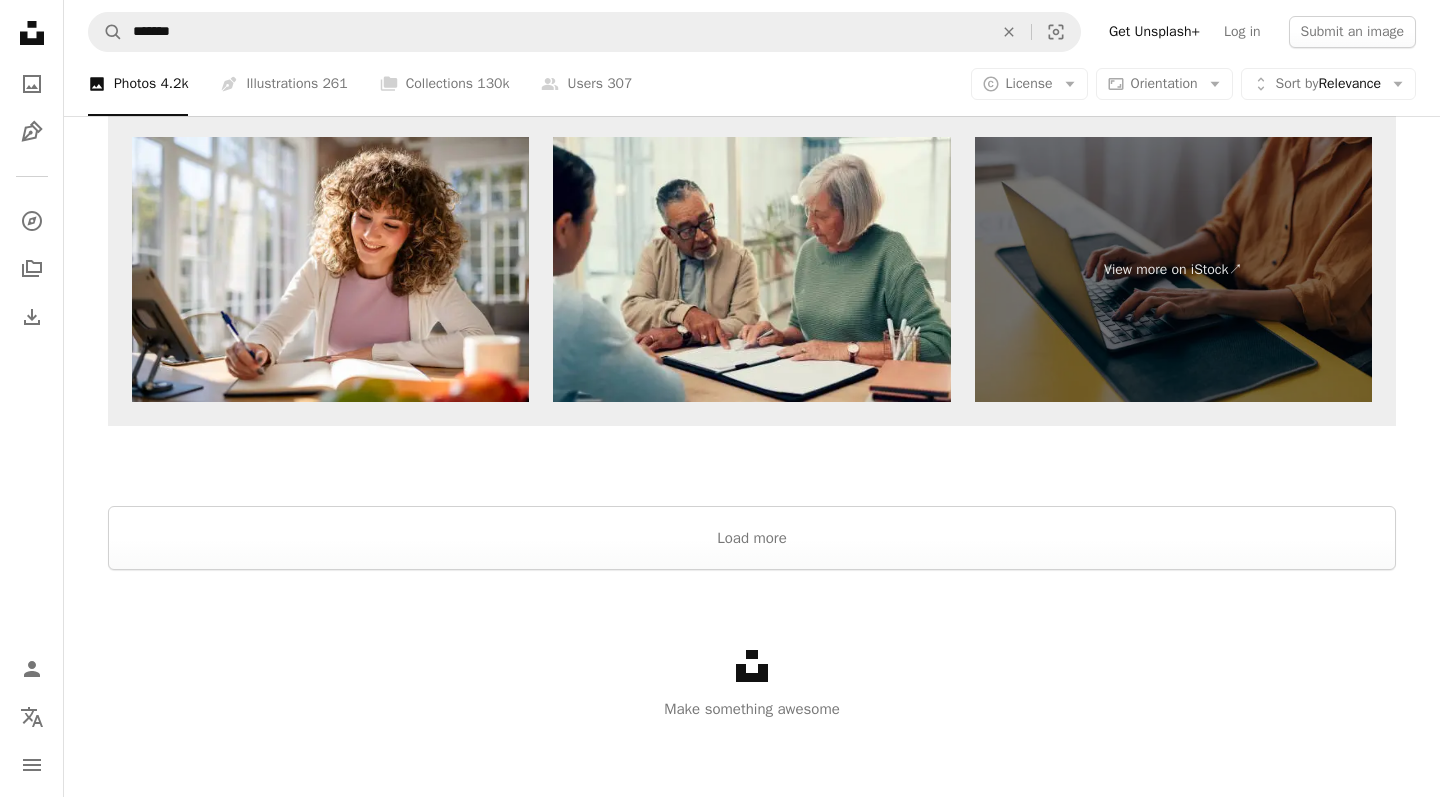 scroll, scrollTop: 3586, scrollLeft: 0, axis: vertical 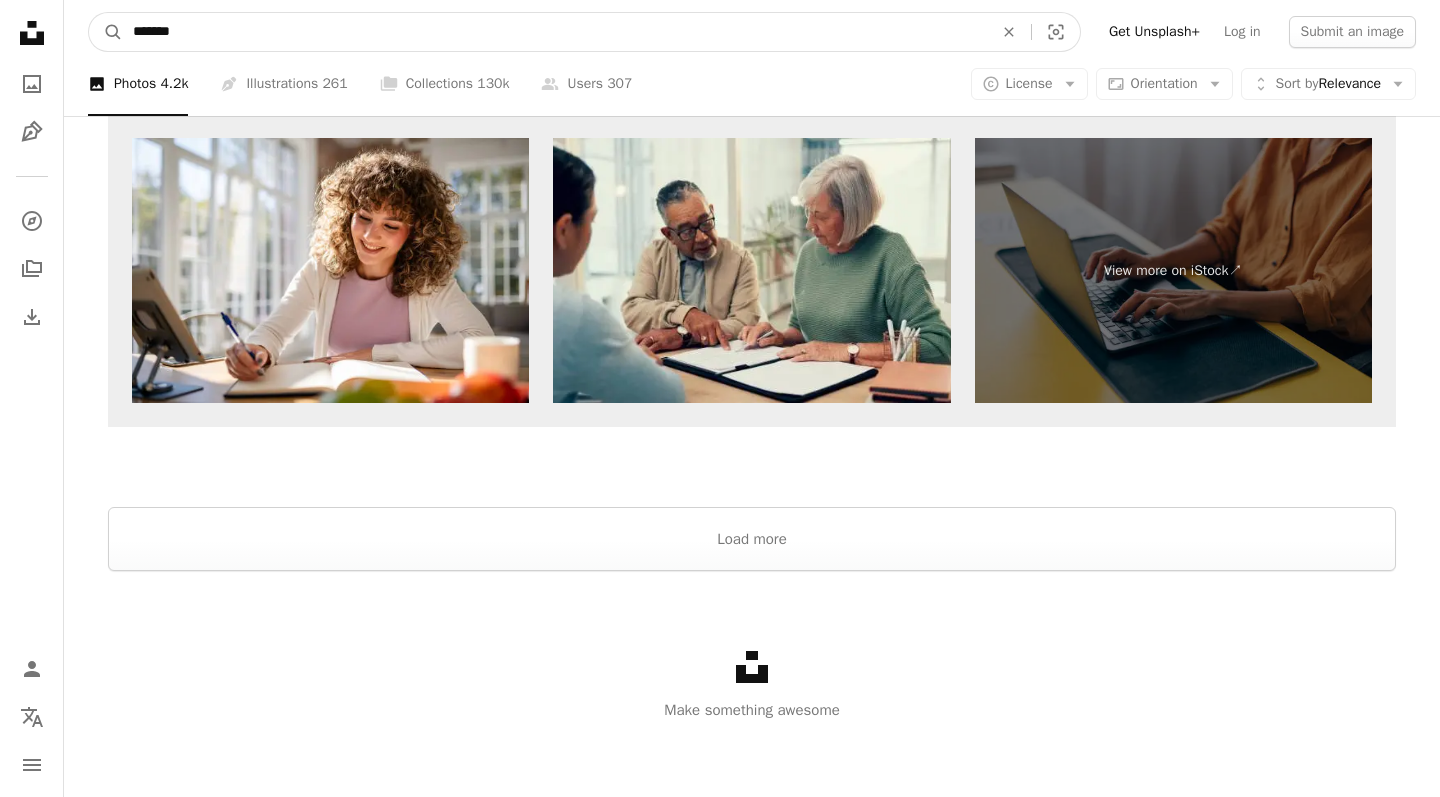 click on "*******" at bounding box center [555, 32] 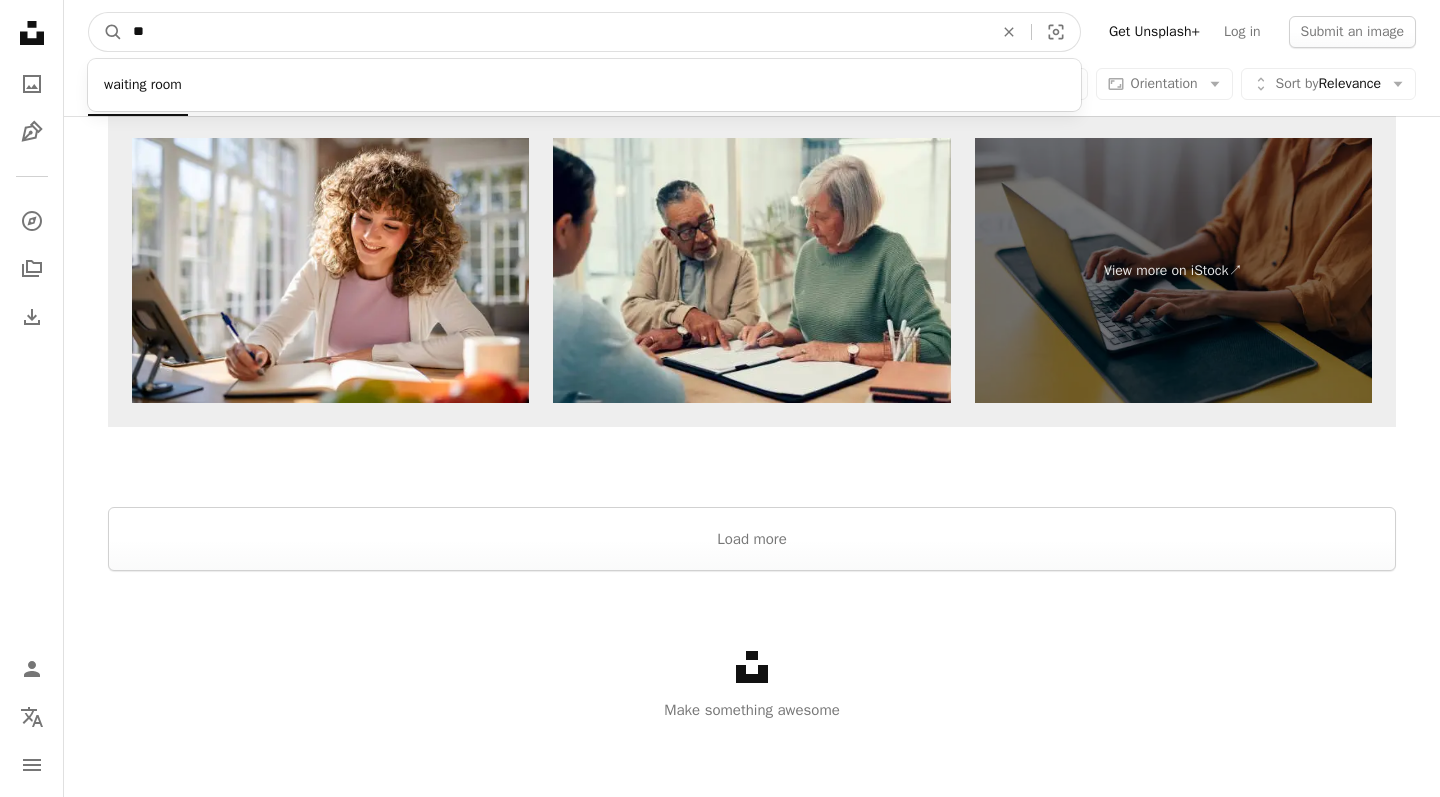 type on "*" 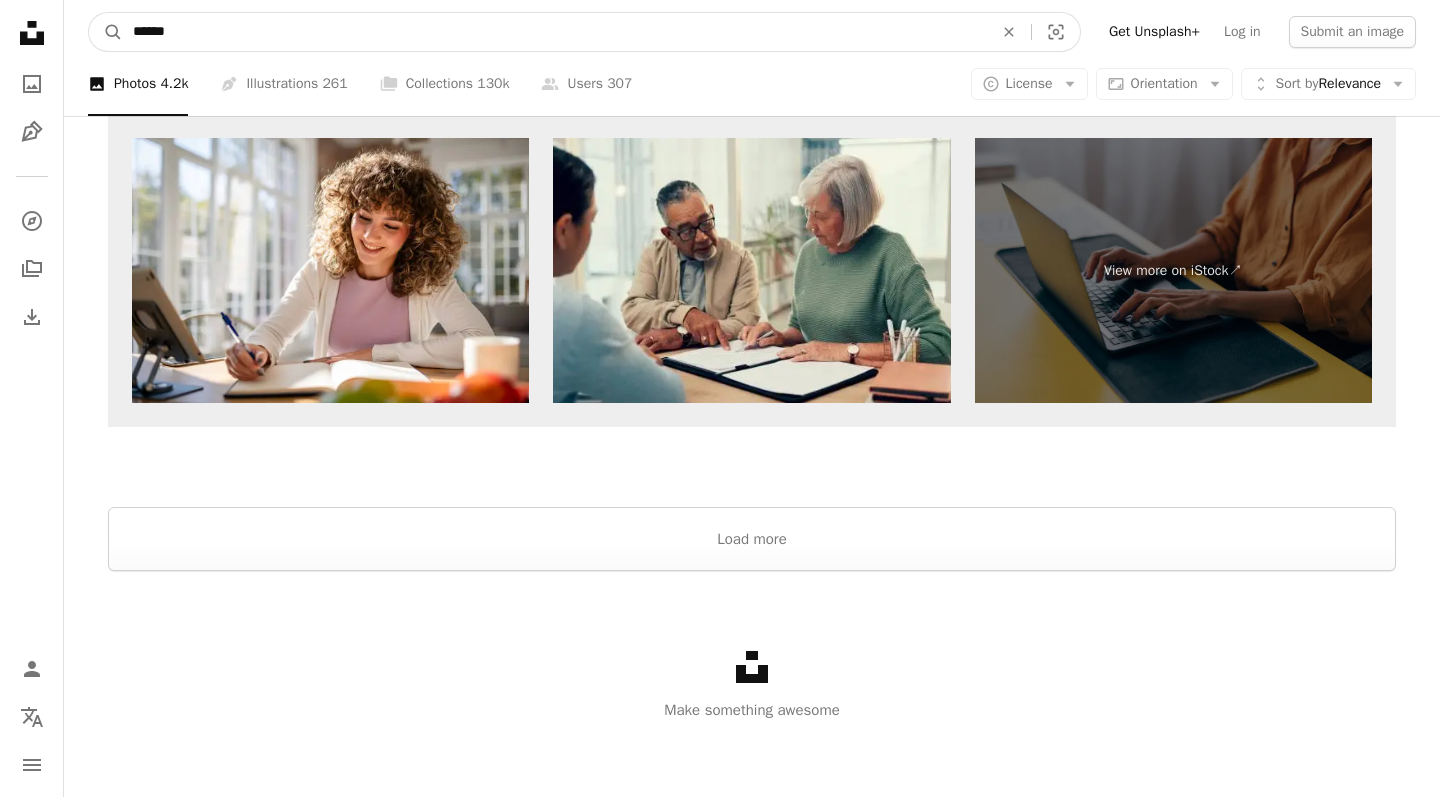 type on "******" 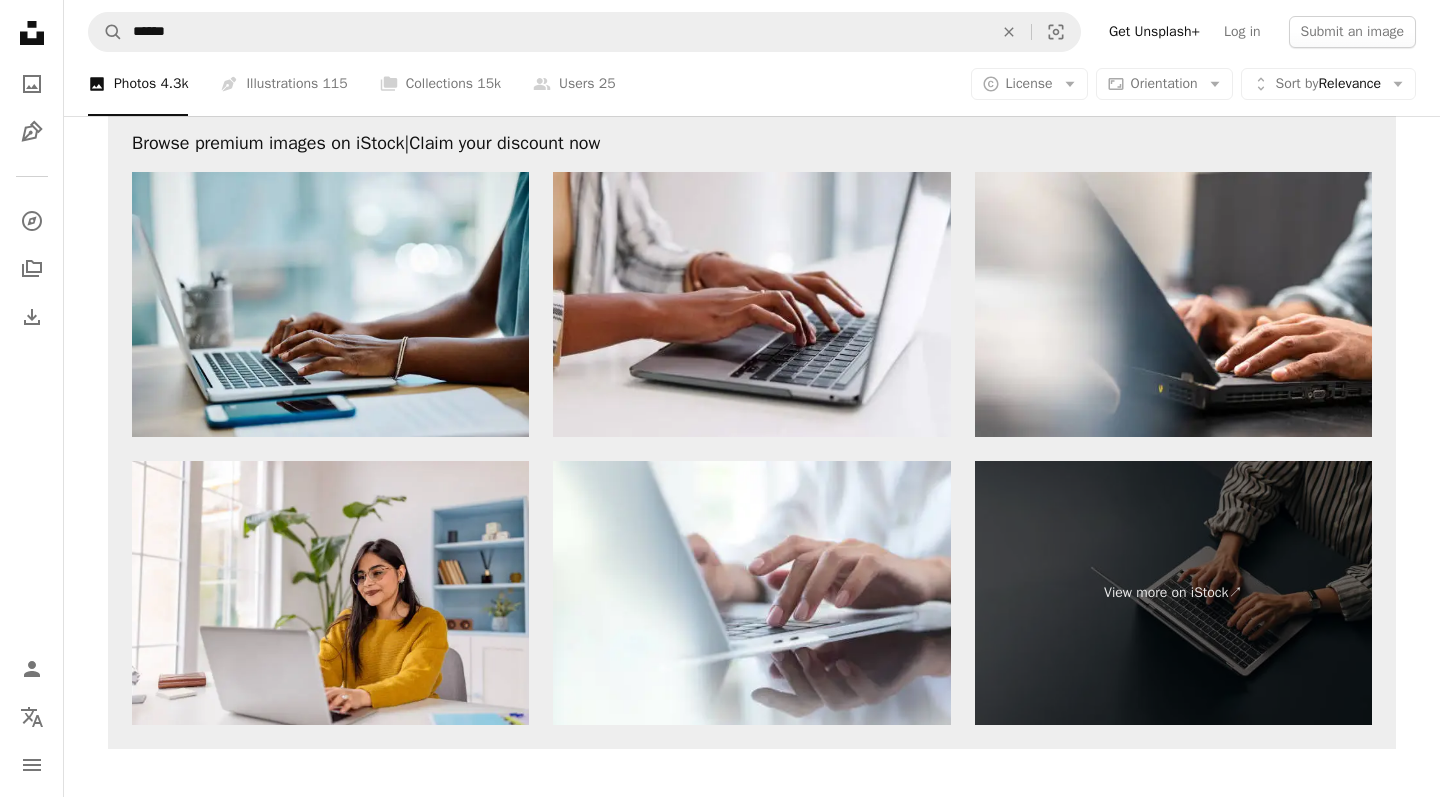 scroll, scrollTop: 2806, scrollLeft: 0, axis: vertical 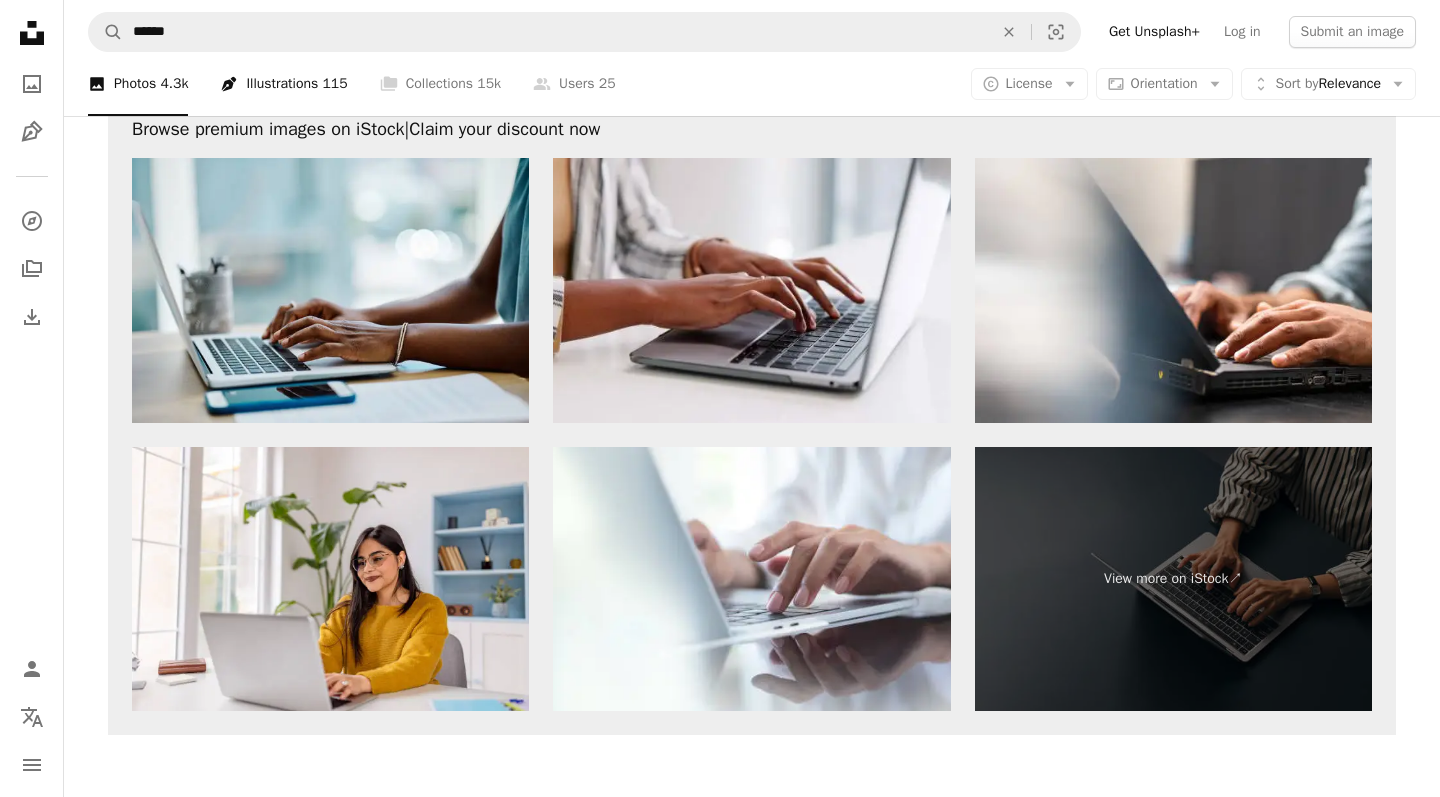 click on "Pen Tool Illustrations   115" at bounding box center (283, 84) 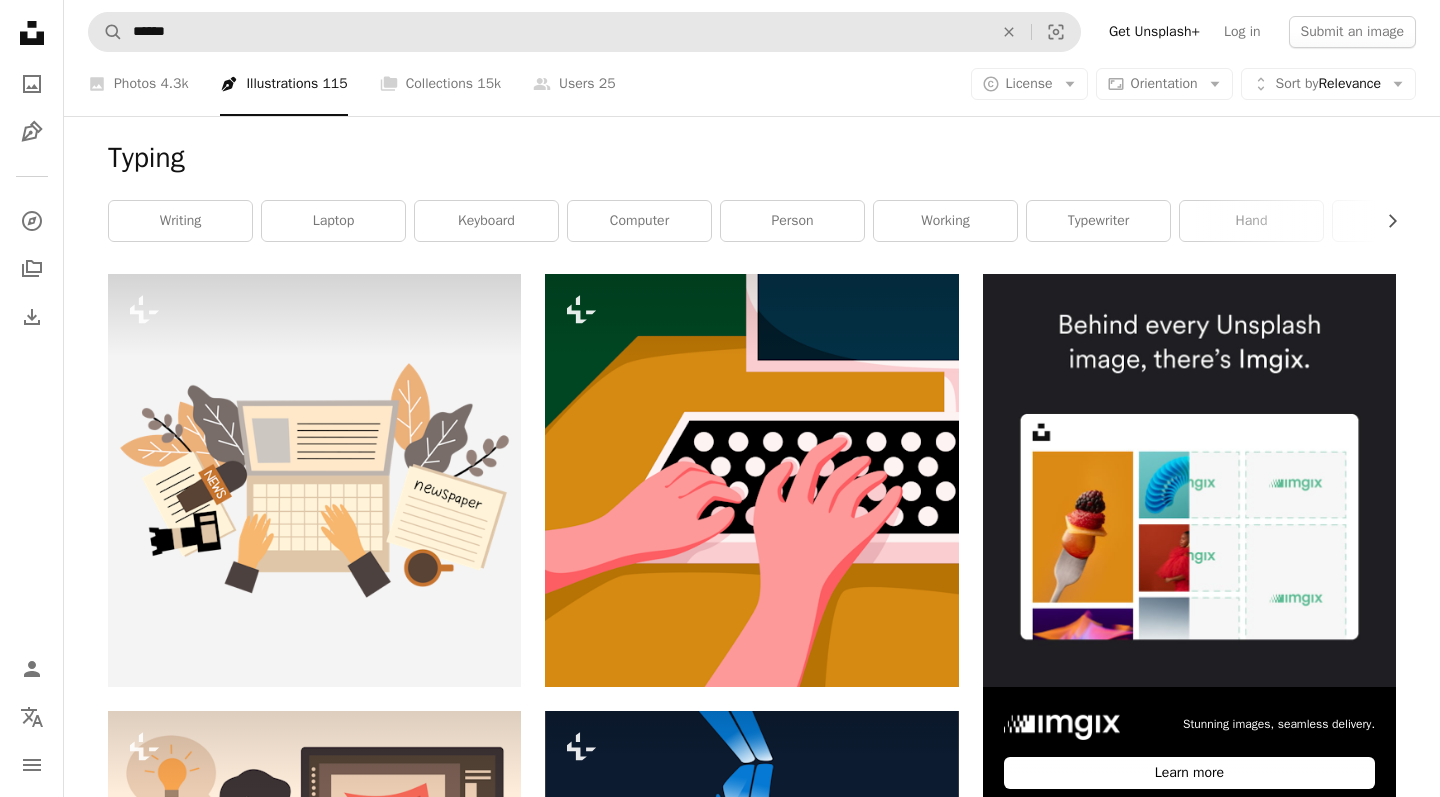 scroll, scrollTop: 0, scrollLeft: 0, axis: both 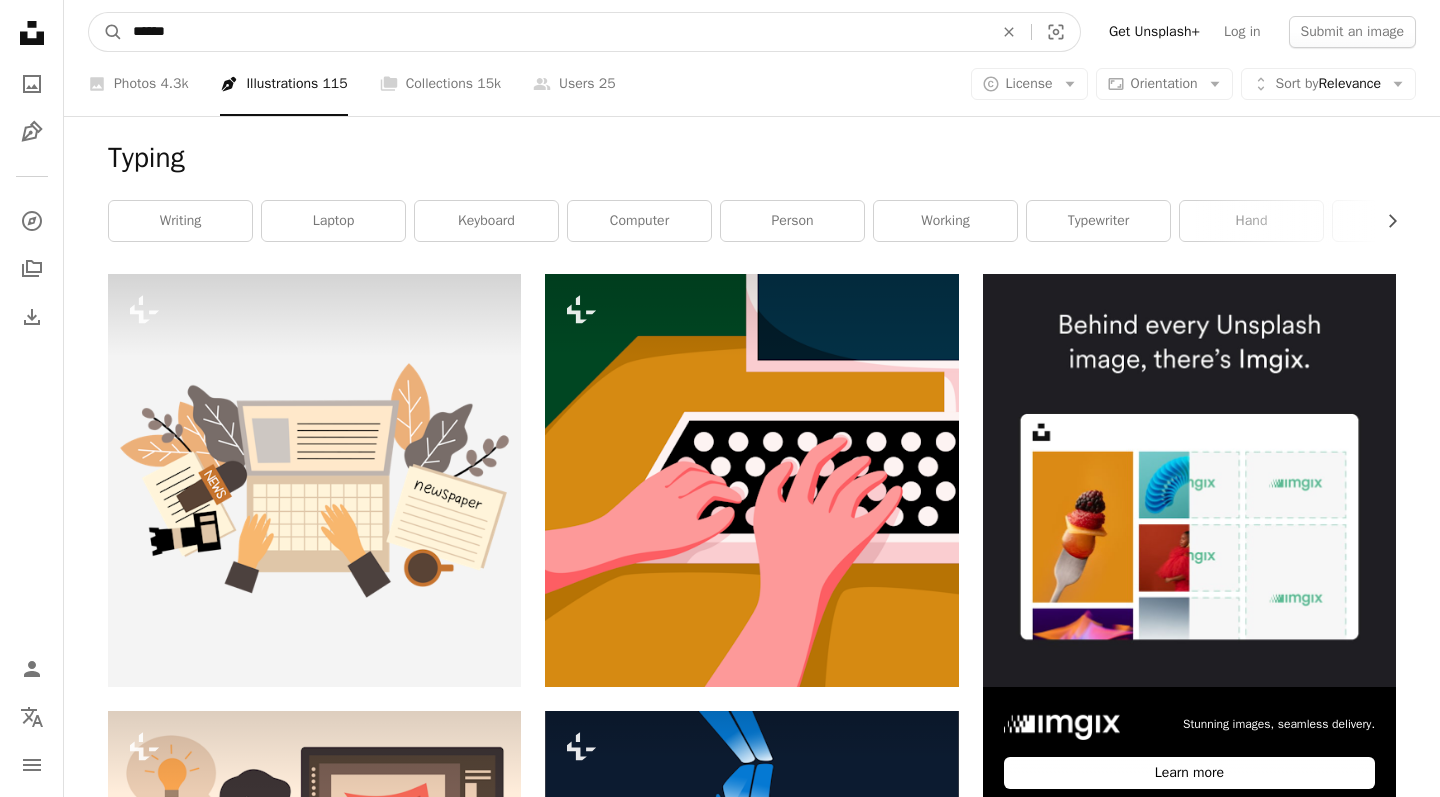 drag, startPoint x: 197, startPoint y: 28, endPoint x: 38, endPoint y: 34, distance: 159.11317 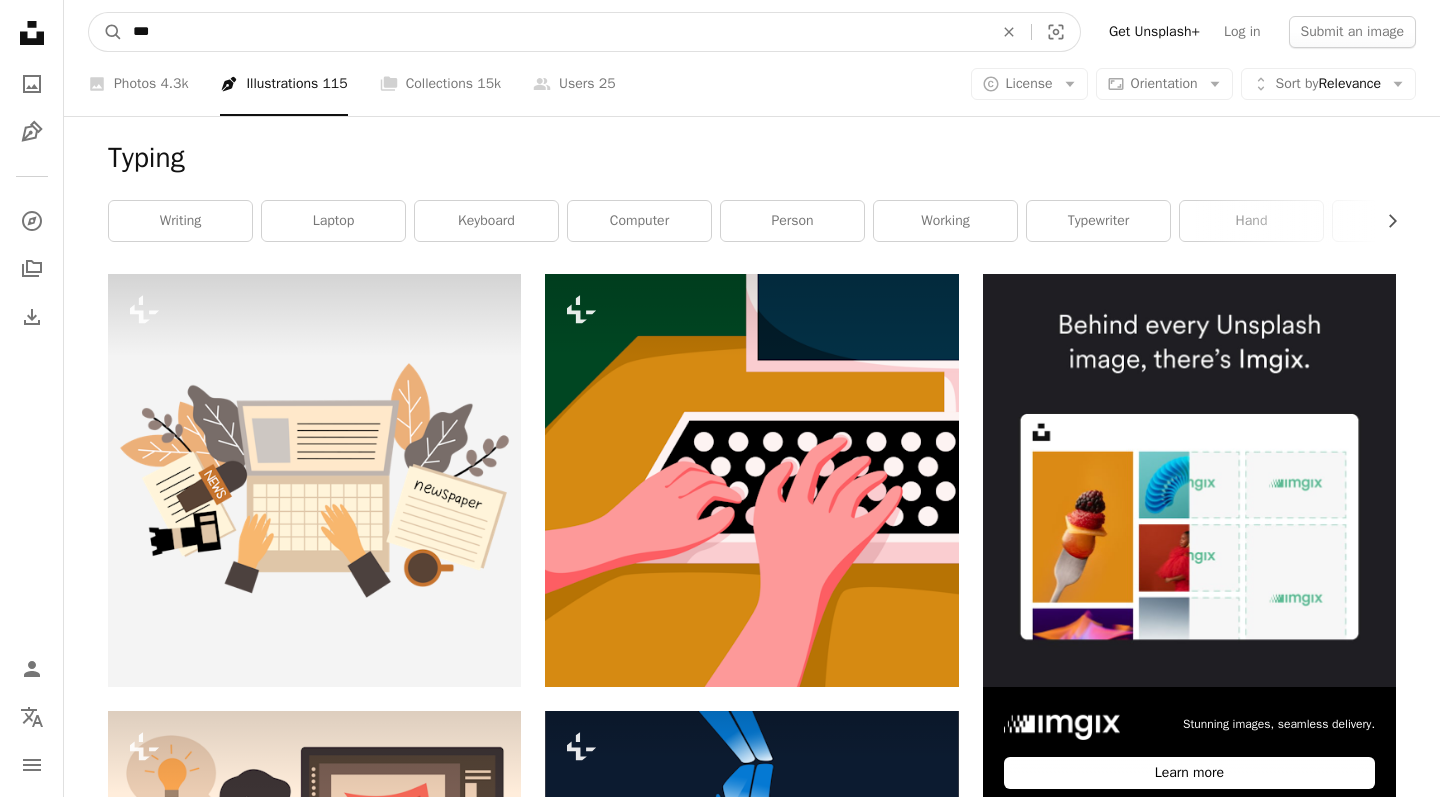 type on "****" 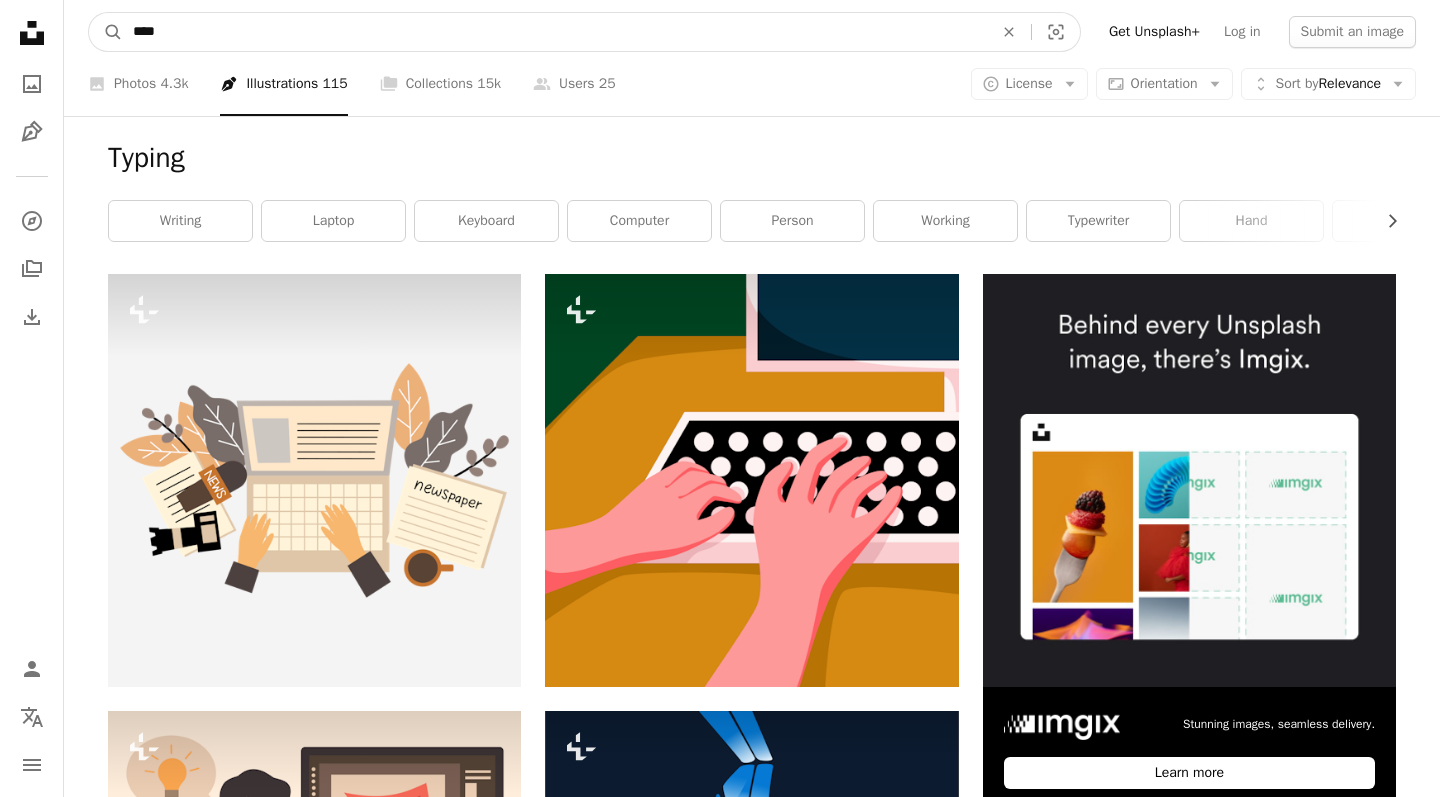 click on "A magnifying glass" at bounding box center (106, 32) 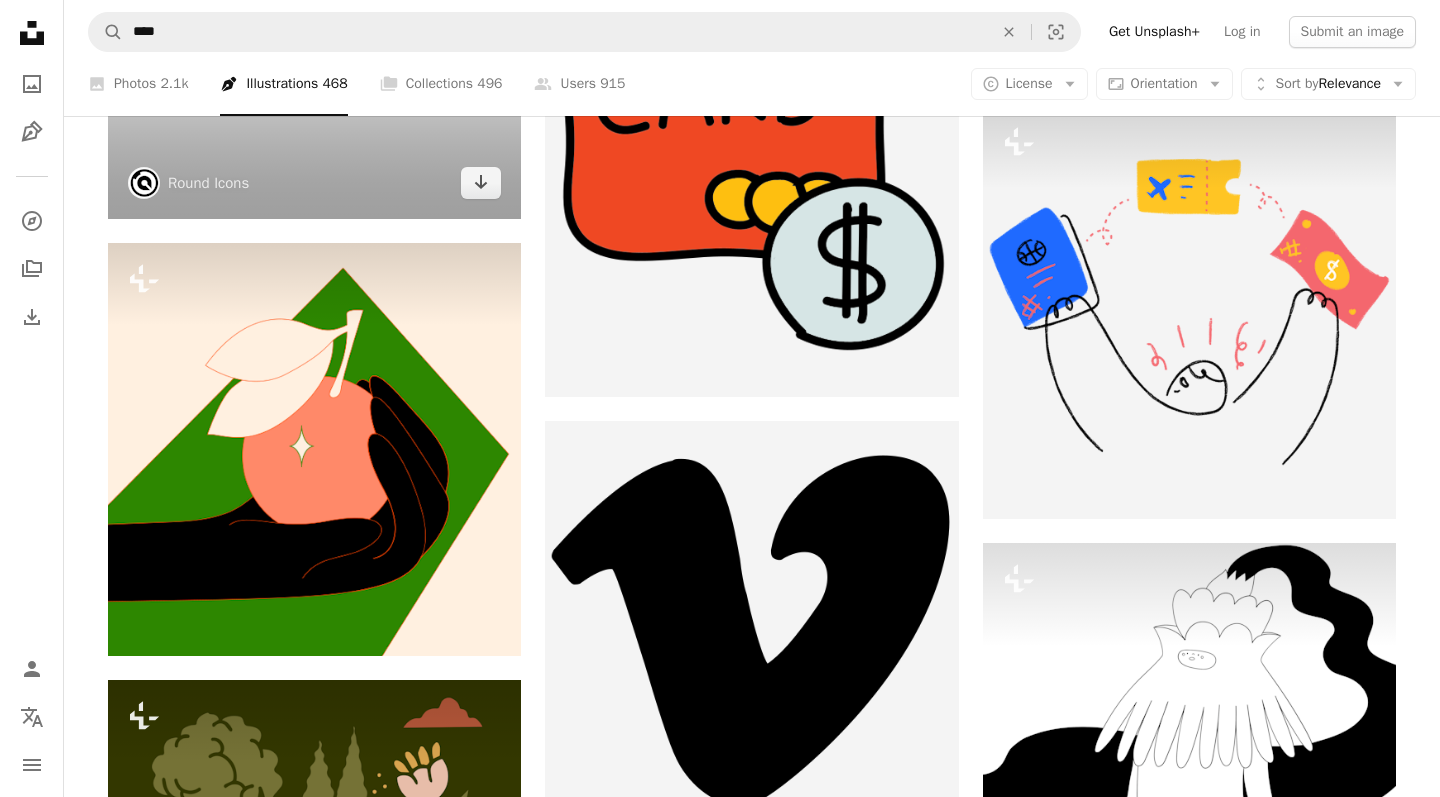 scroll, scrollTop: 753, scrollLeft: 0, axis: vertical 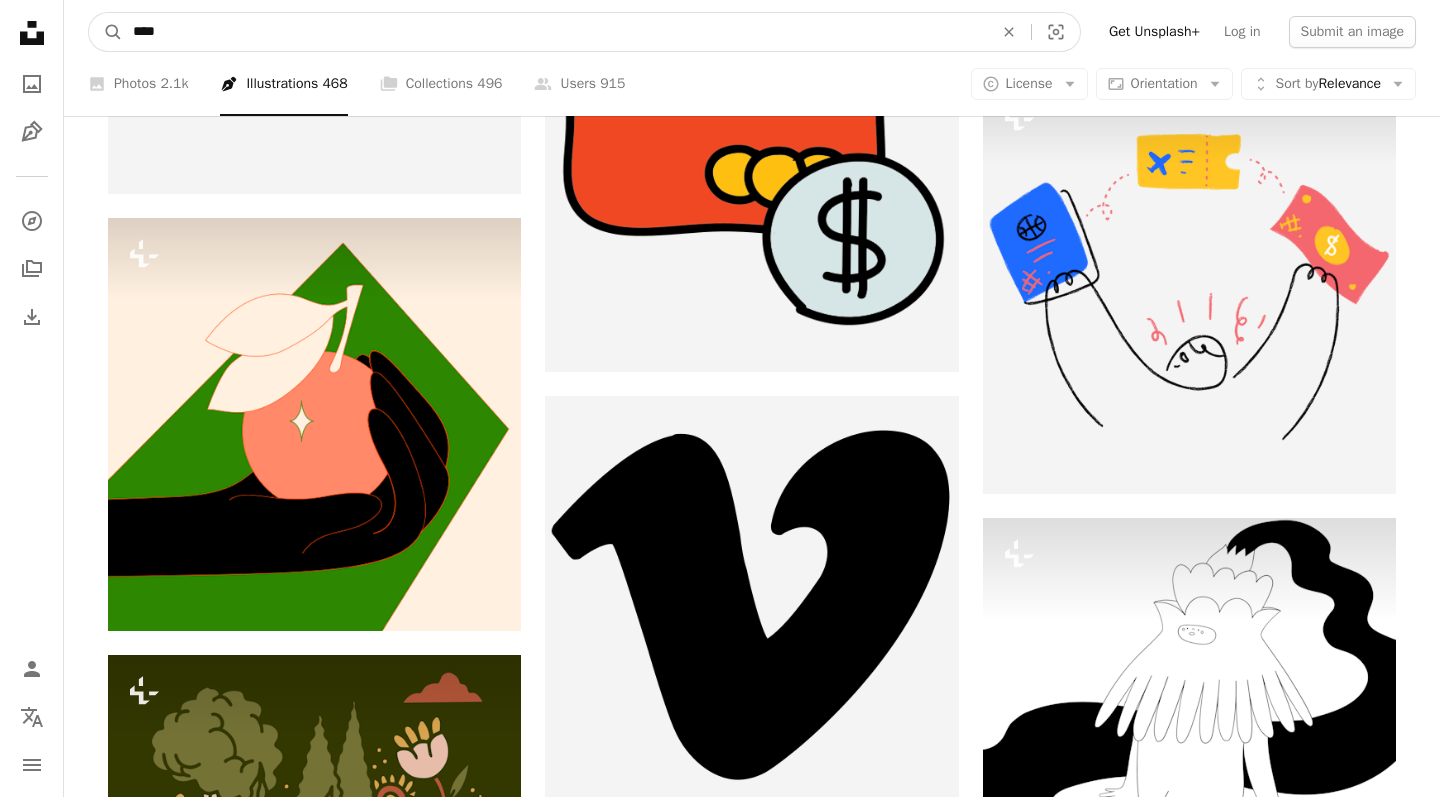 drag, startPoint x: 227, startPoint y: 22, endPoint x: 0, endPoint y: 35, distance: 227.37195 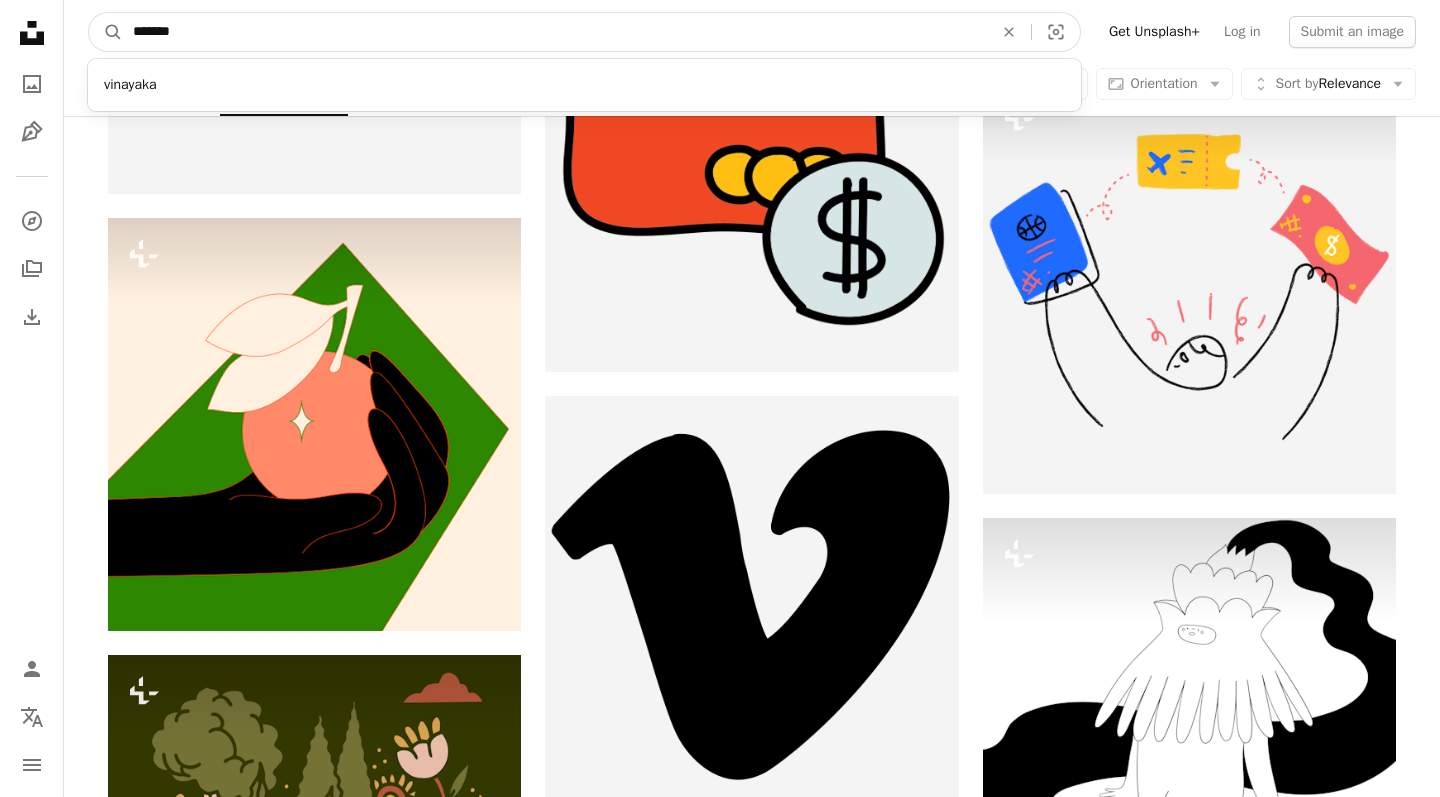 type on "********" 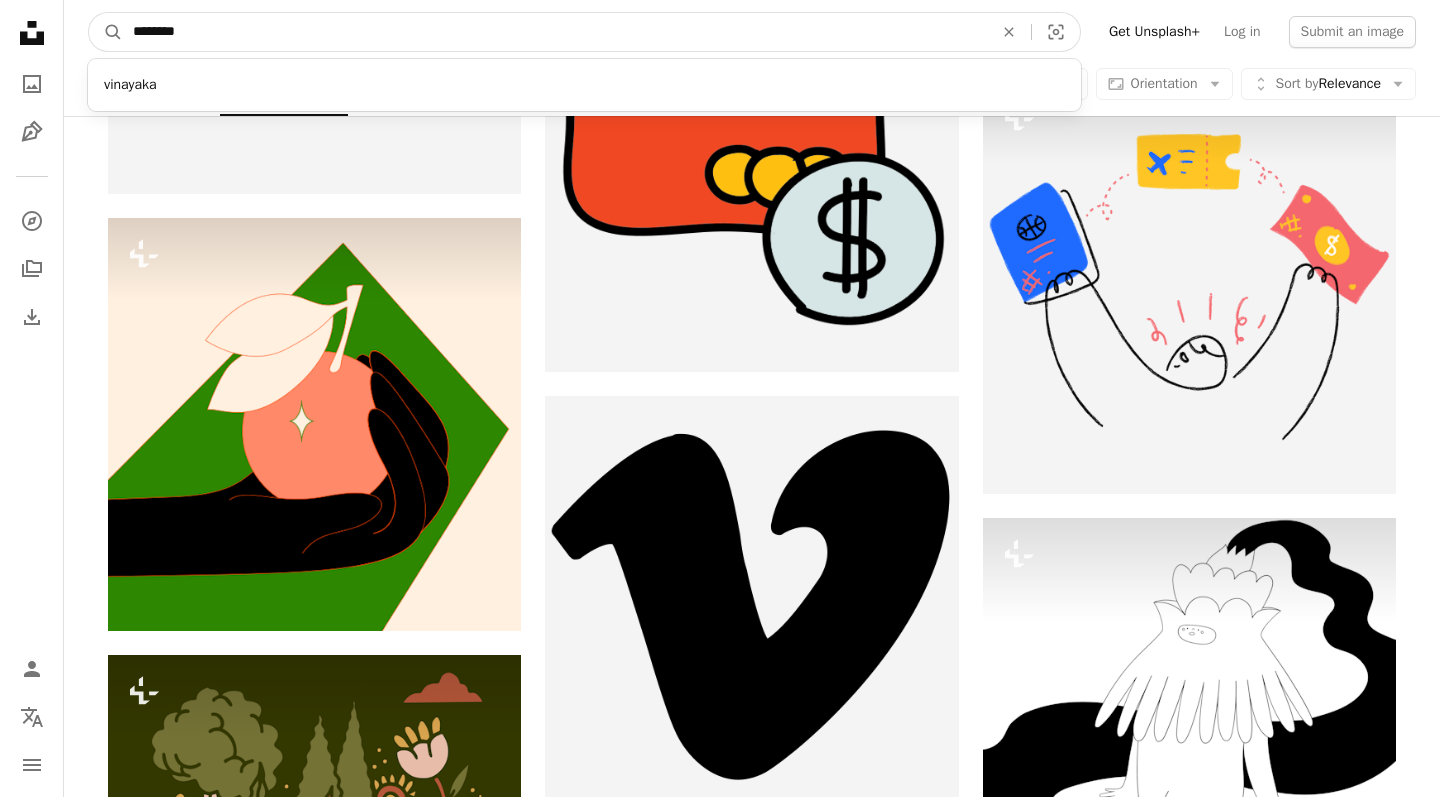 click on "A magnifying glass" at bounding box center (106, 32) 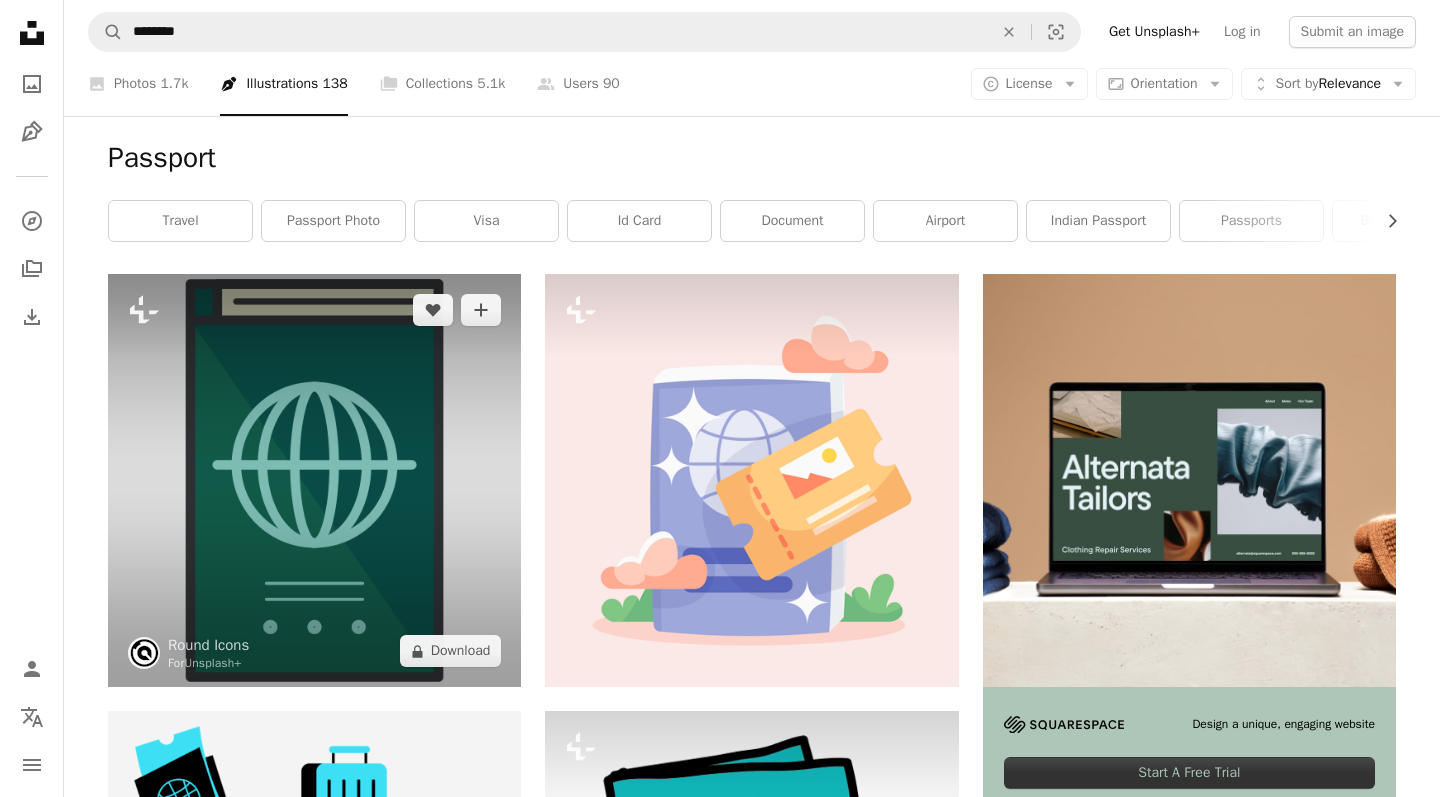 scroll, scrollTop: 0, scrollLeft: 0, axis: both 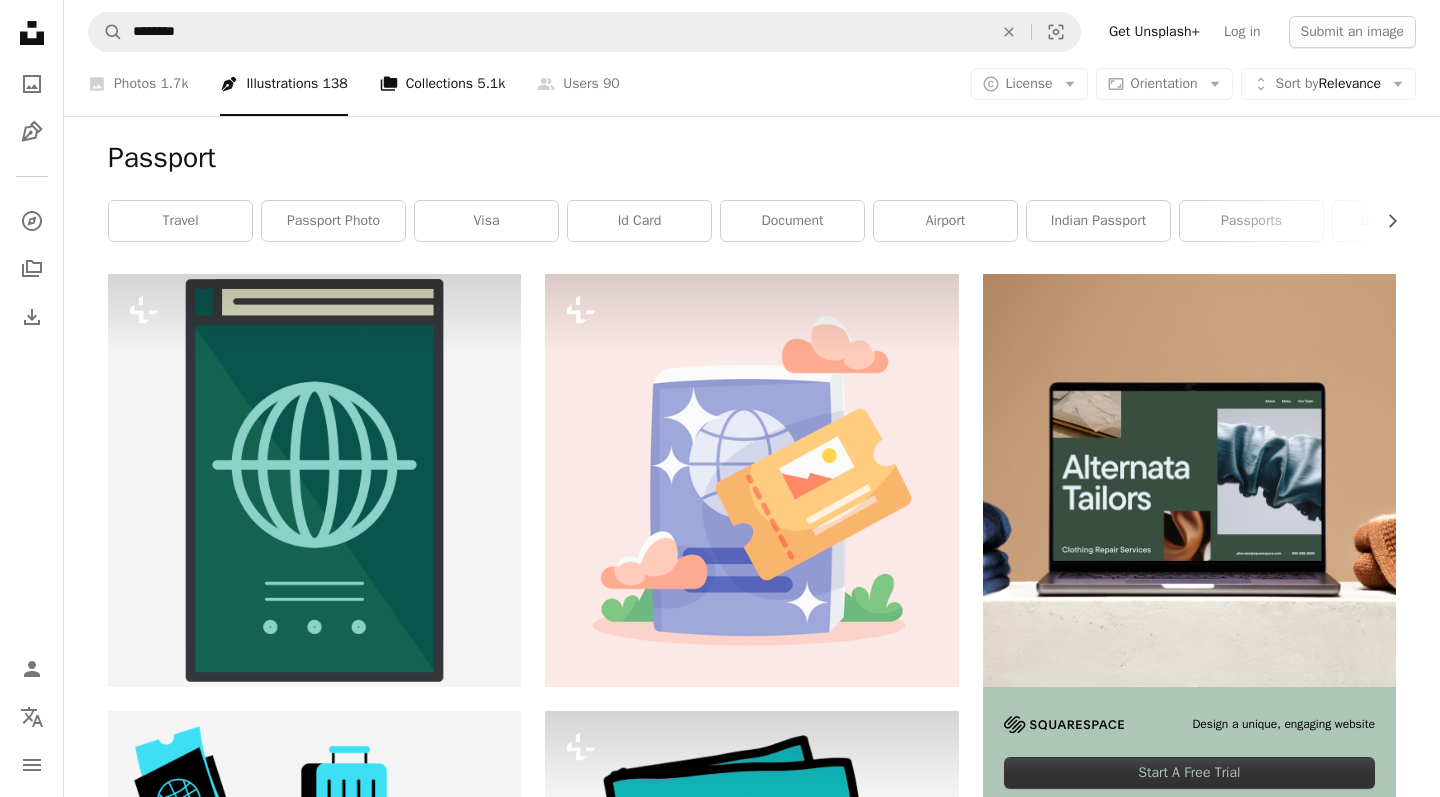 click on "A stack of folders Collections   5.1k" at bounding box center [443, 84] 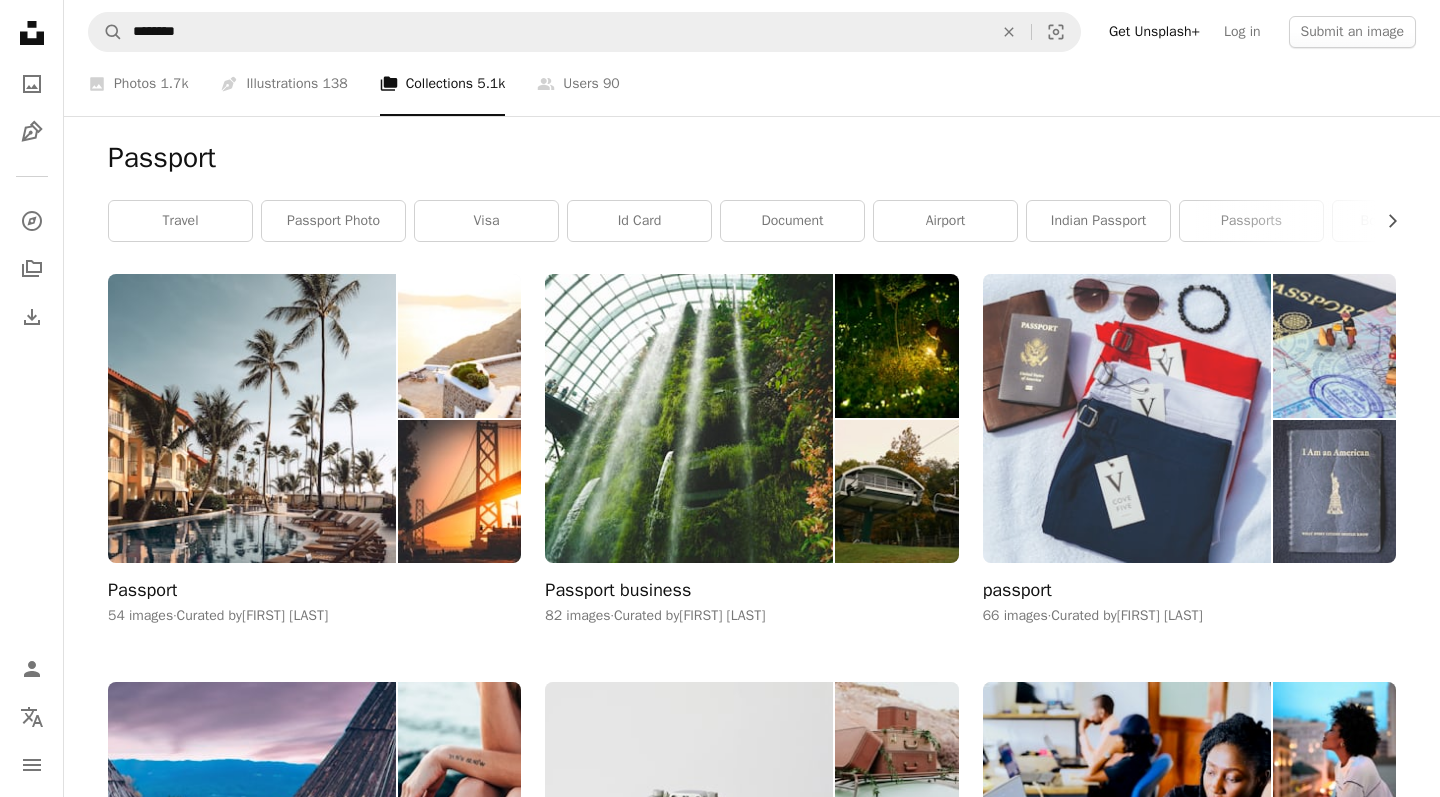click at bounding box center (1127, 418) 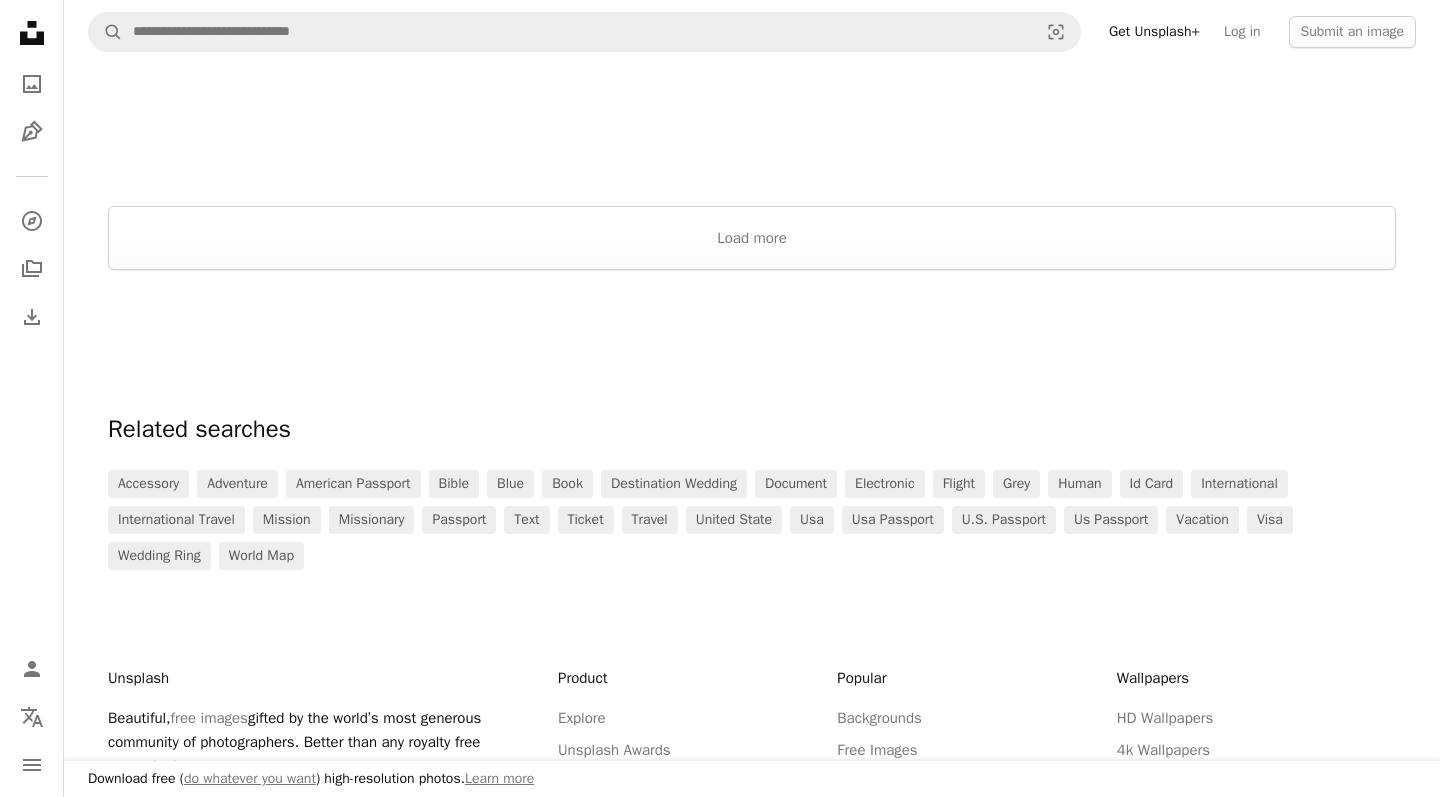 scroll, scrollTop: 3375, scrollLeft: 0, axis: vertical 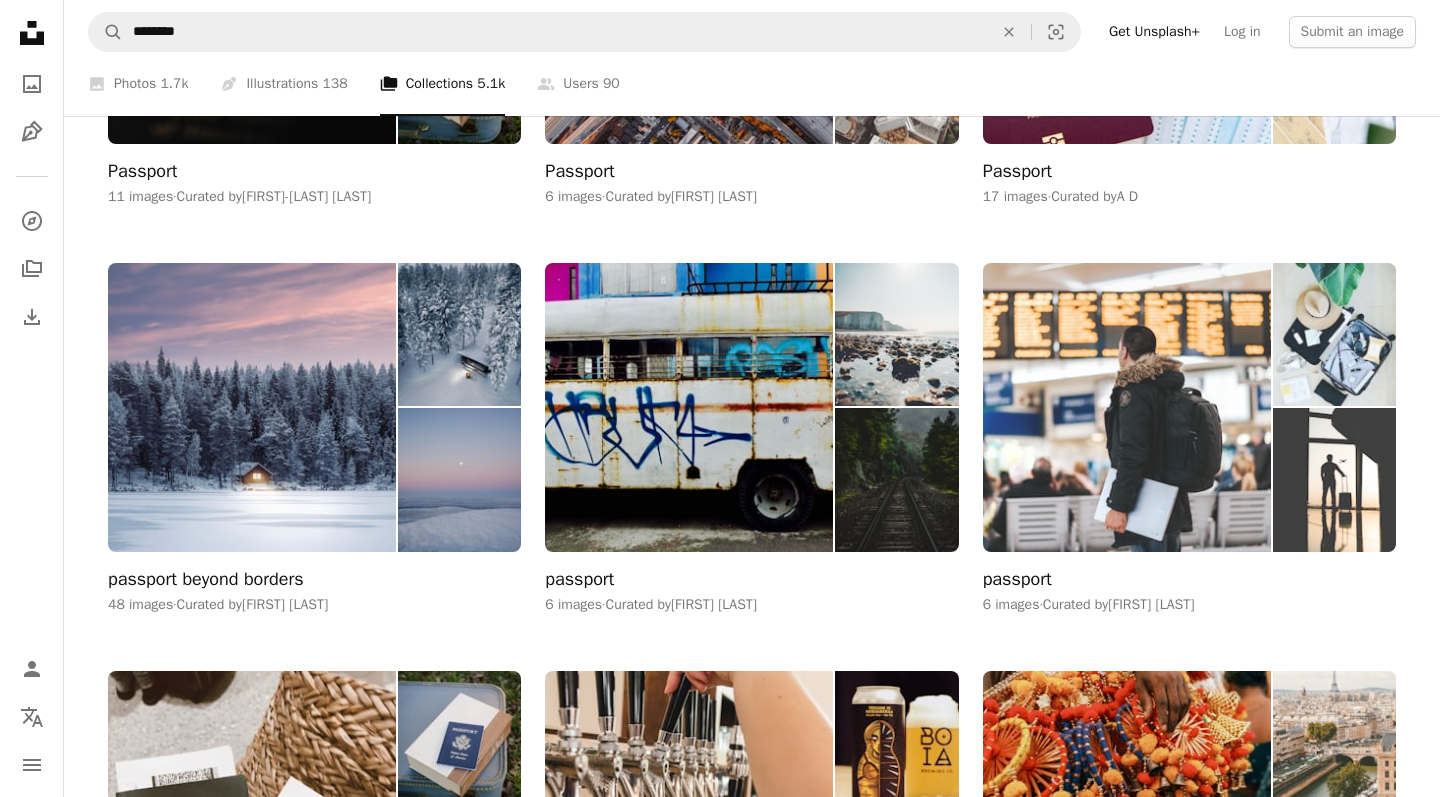 click at bounding box center (1127, 407) 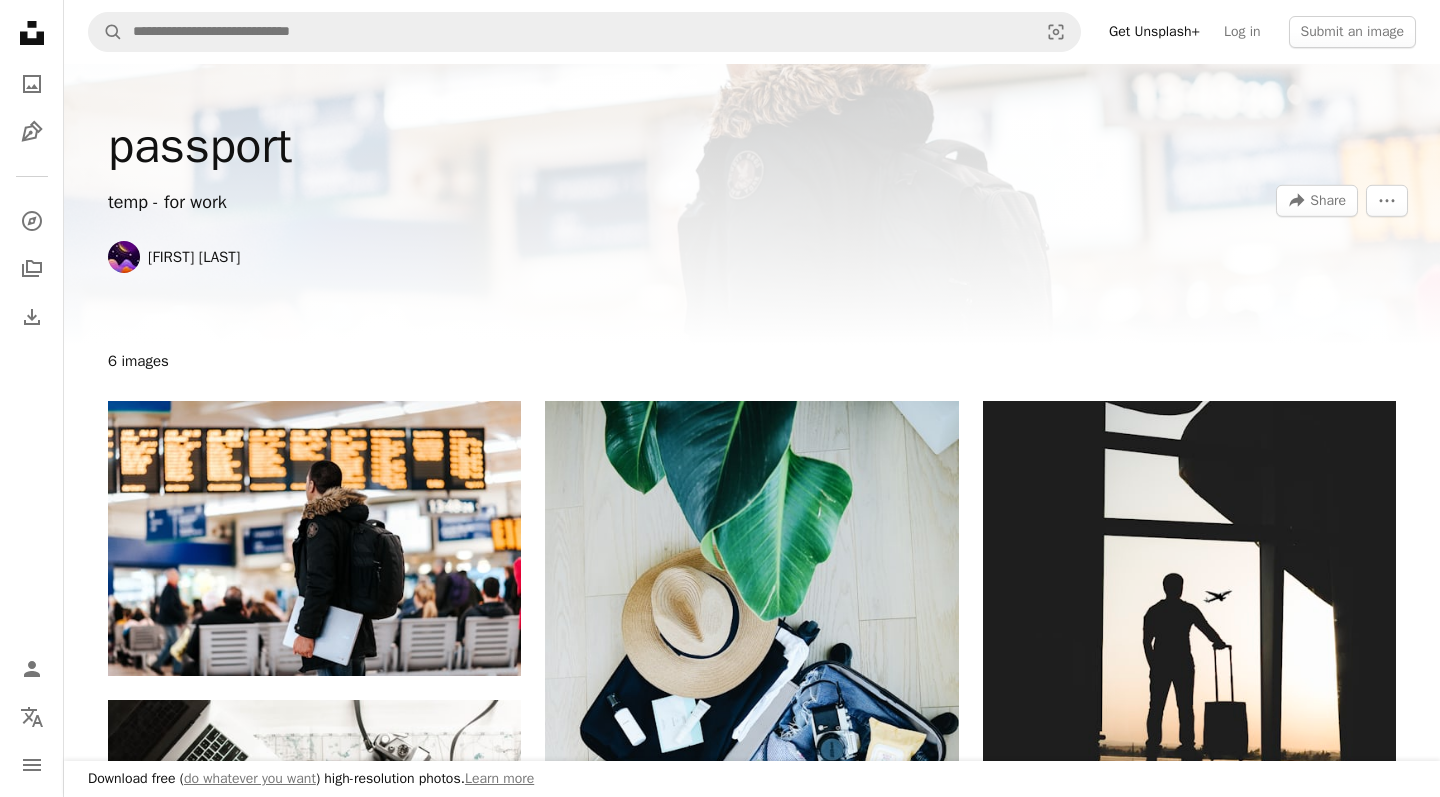 scroll, scrollTop: 0, scrollLeft: 0, axis: both 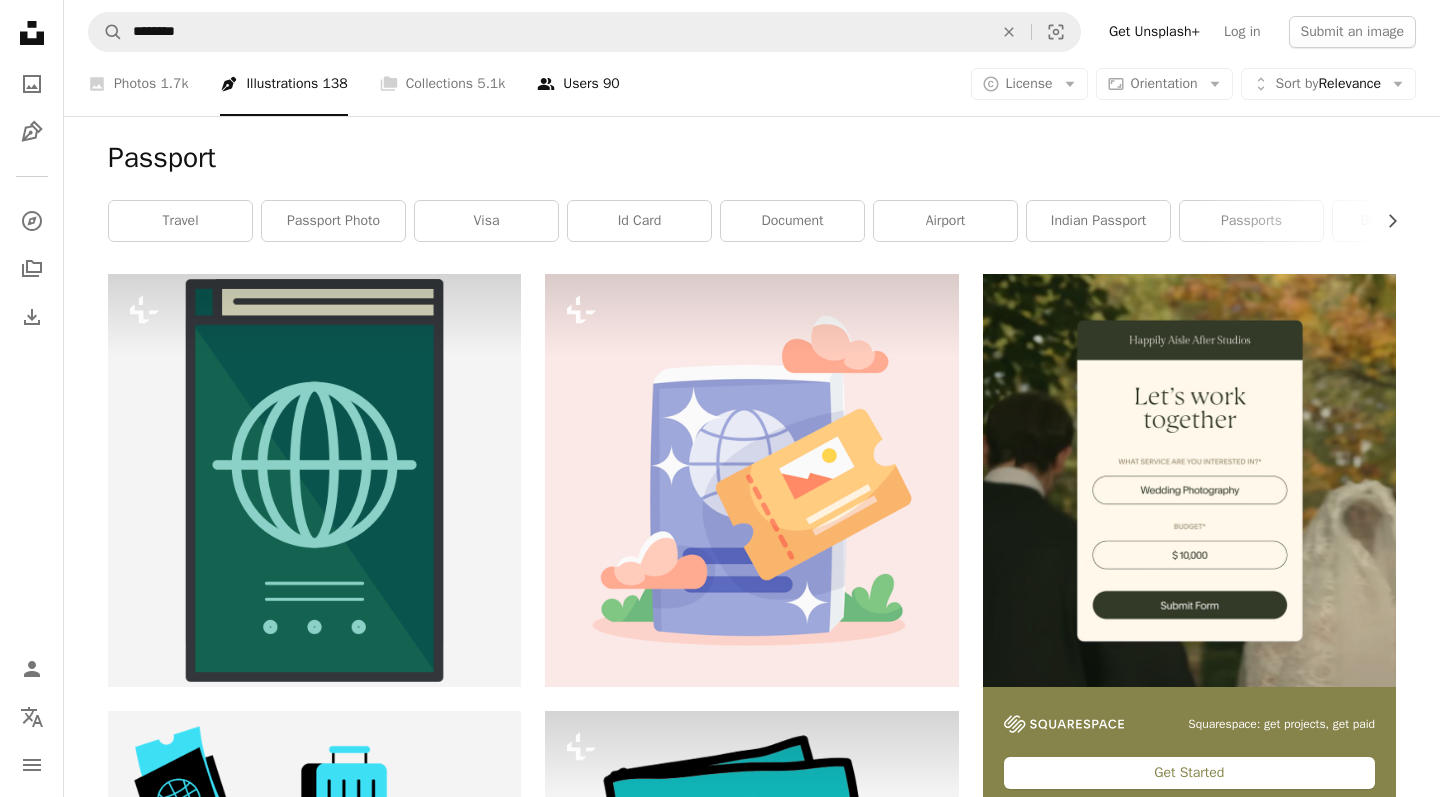 click on "A group of people Users   90" at bounding box center [578, 84] 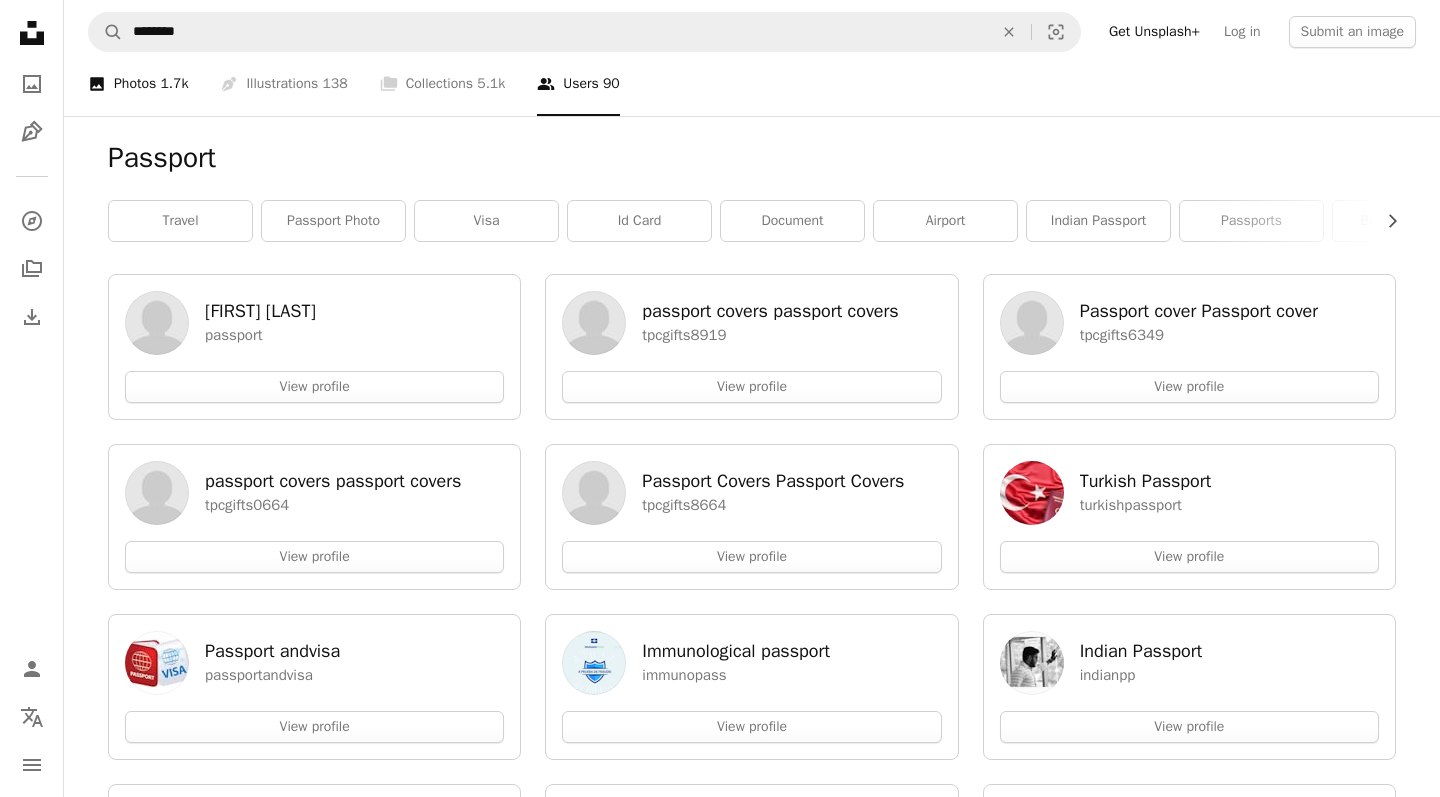 click on "1.7k" at bounding box center (174, 84) 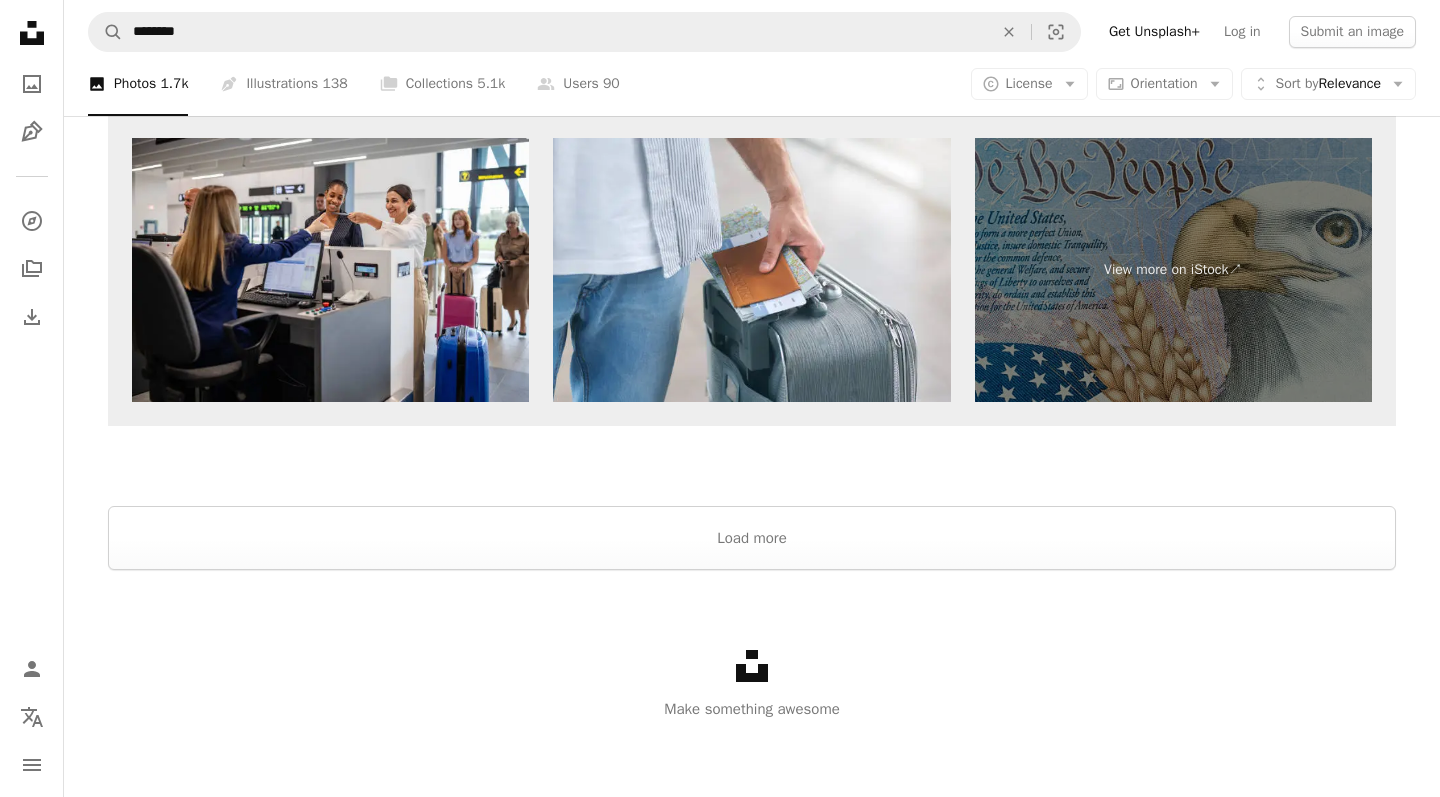 scroll, scrollTop: 3350, scrollLeft: 0, axis: vertical 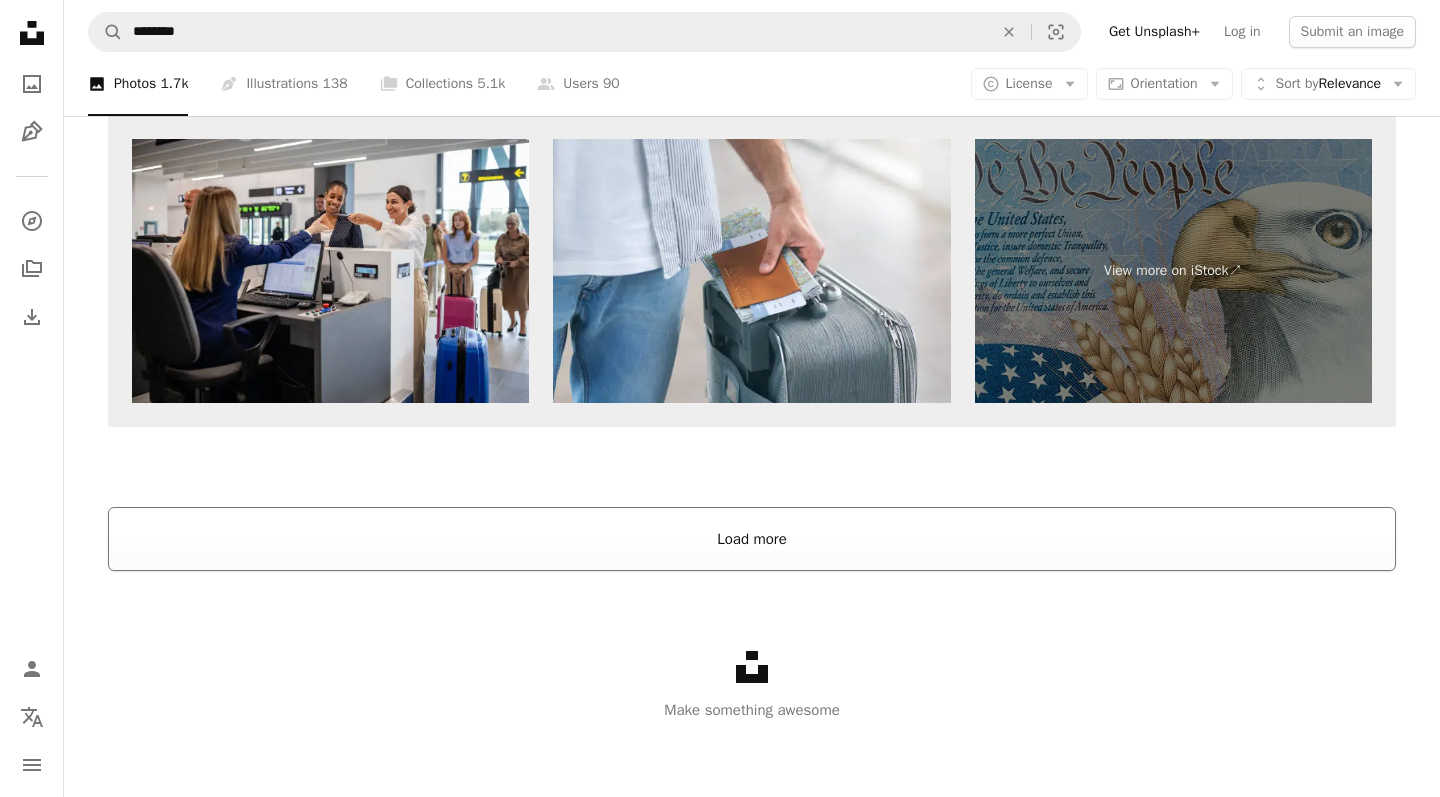 click on "Load more" at bounding box center [752, 539] 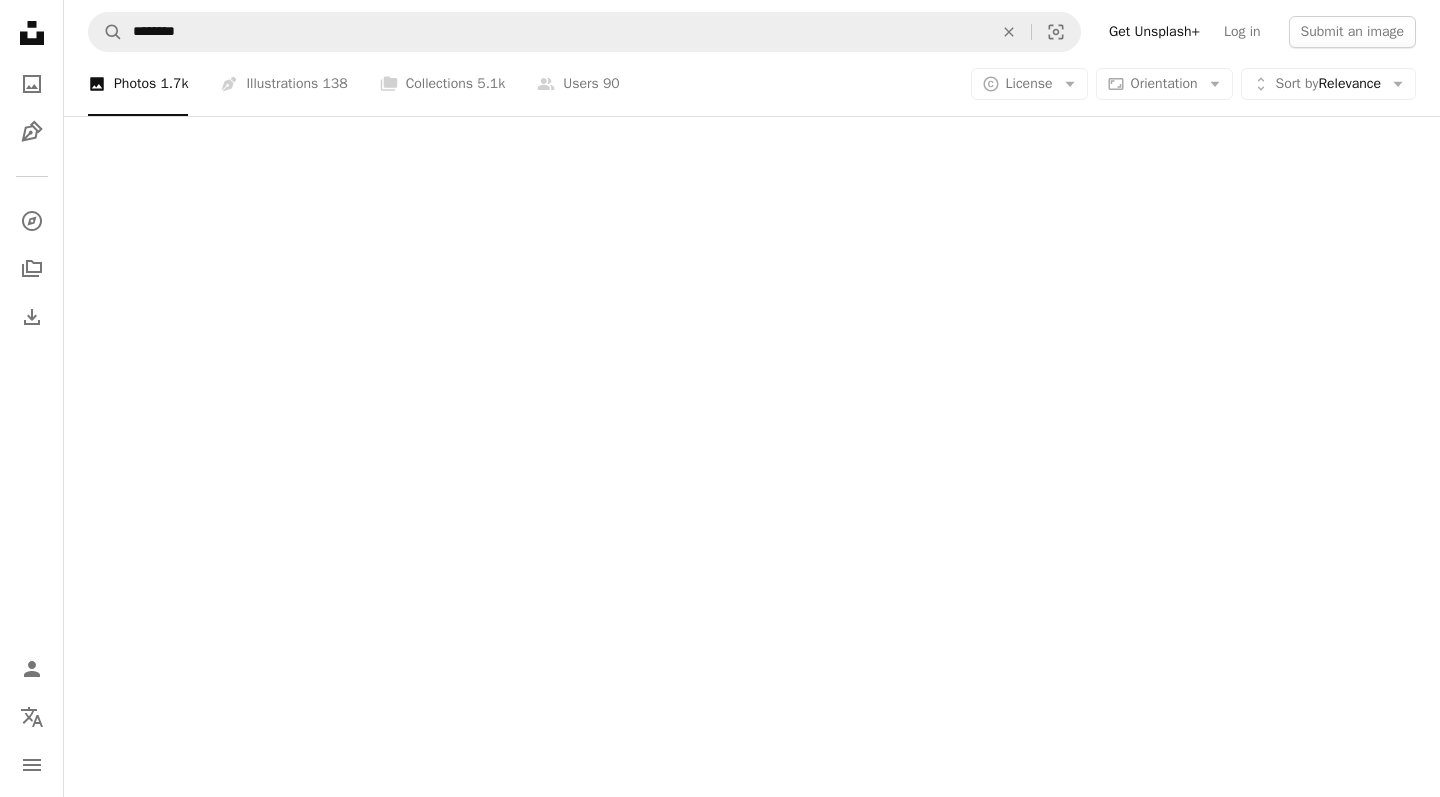 scroll, scrollTop: 3159, scrollLeft: 0, axis: vertical 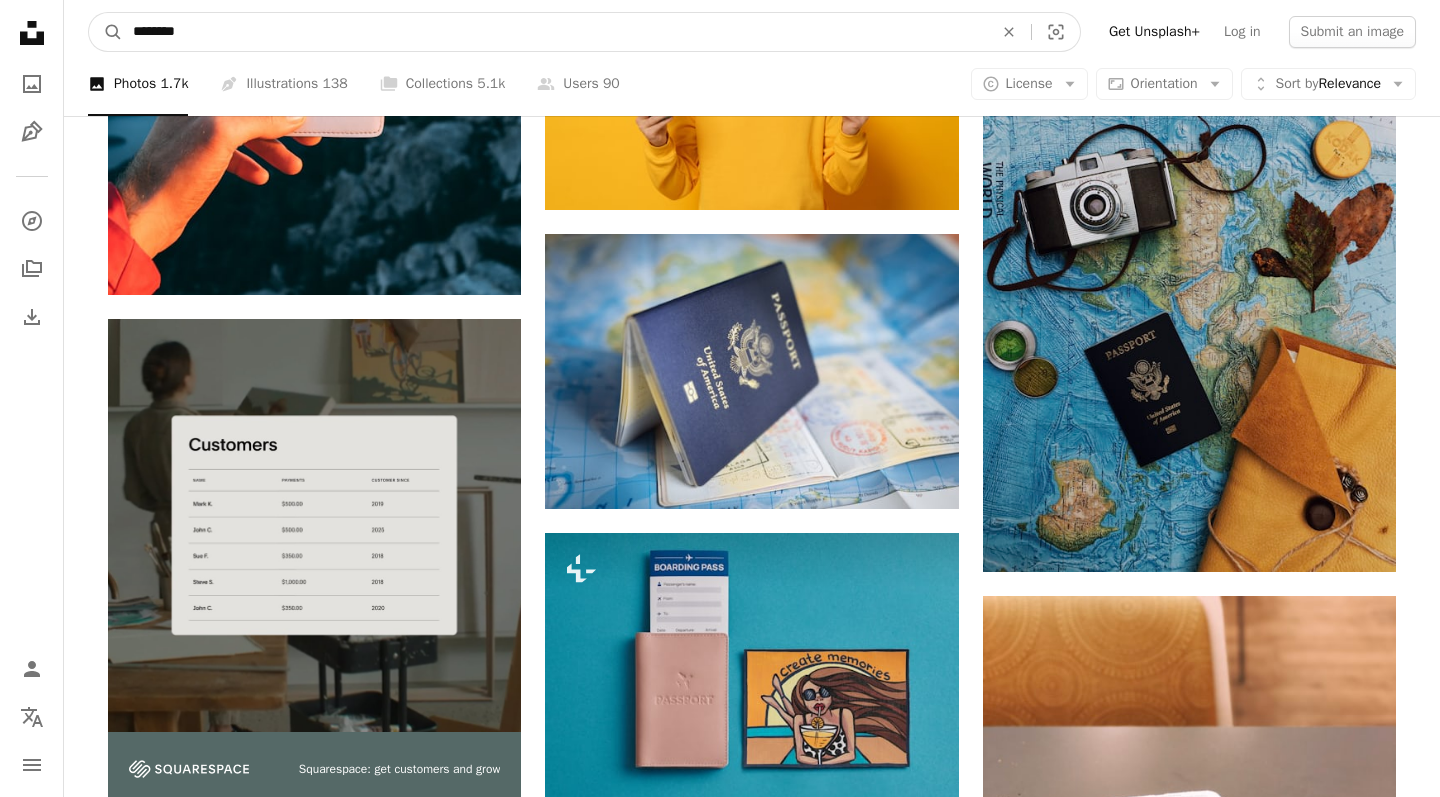click on "********" at bounding box center [555, 32] 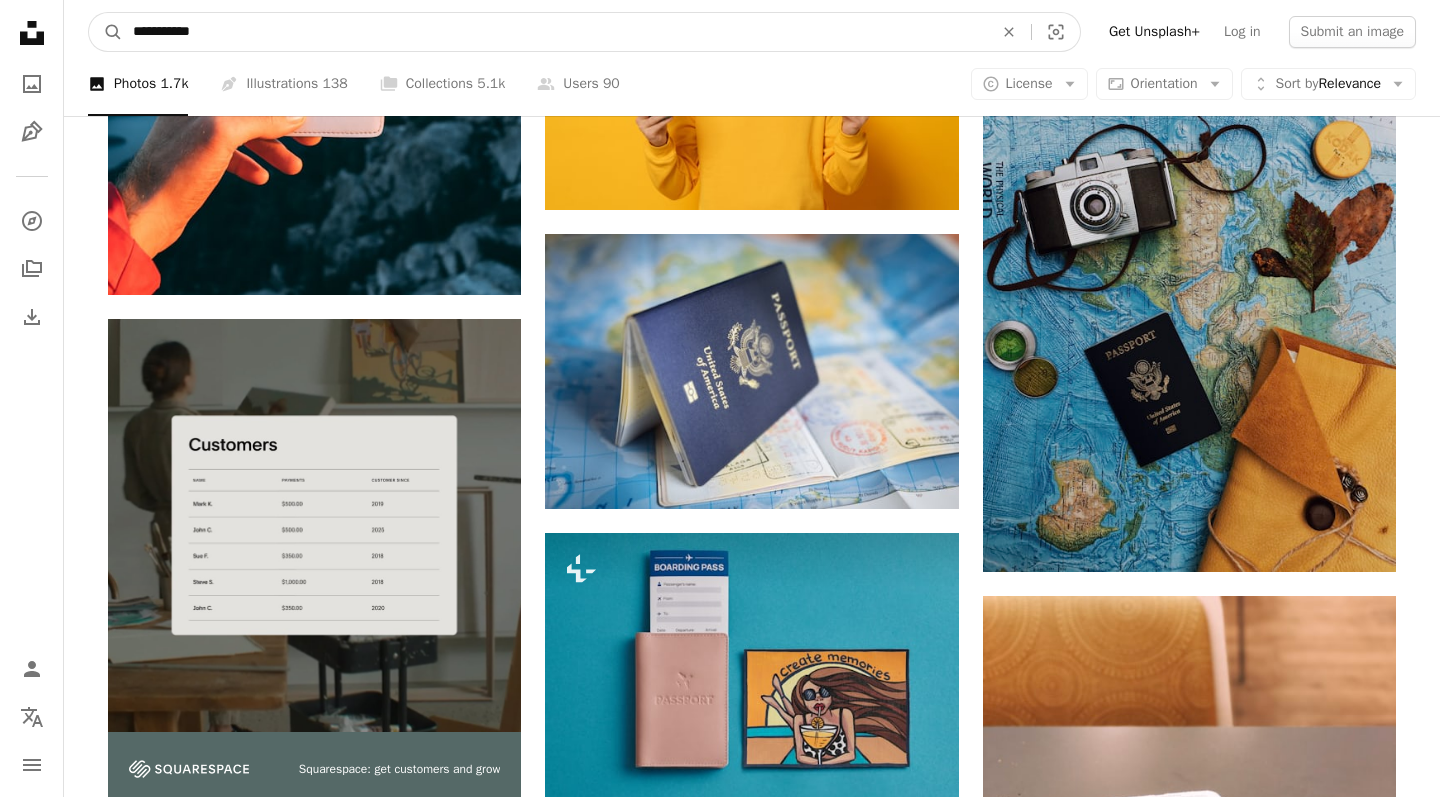 type on "**********" 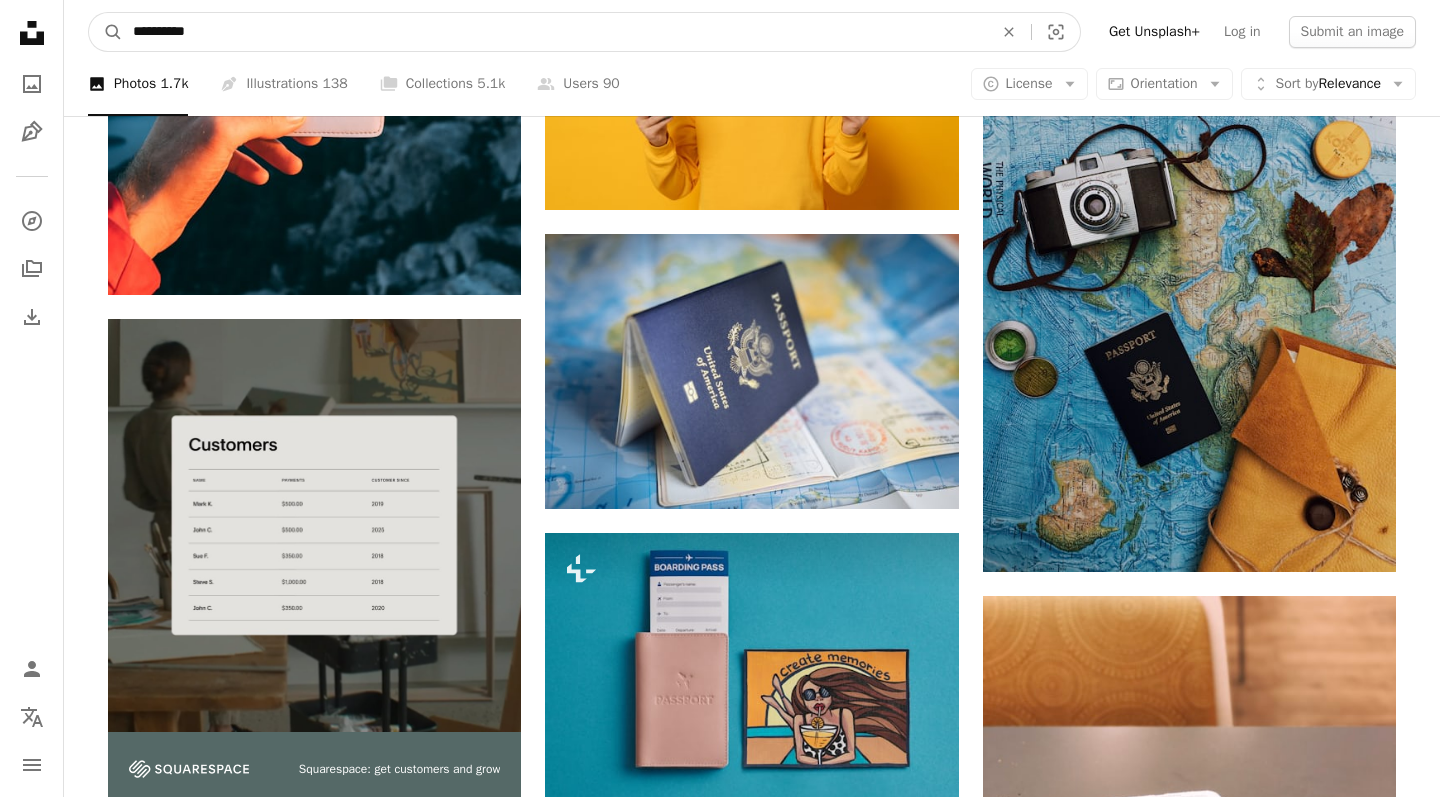 click on "A magnifying glass" at bounding box center (106, 32) 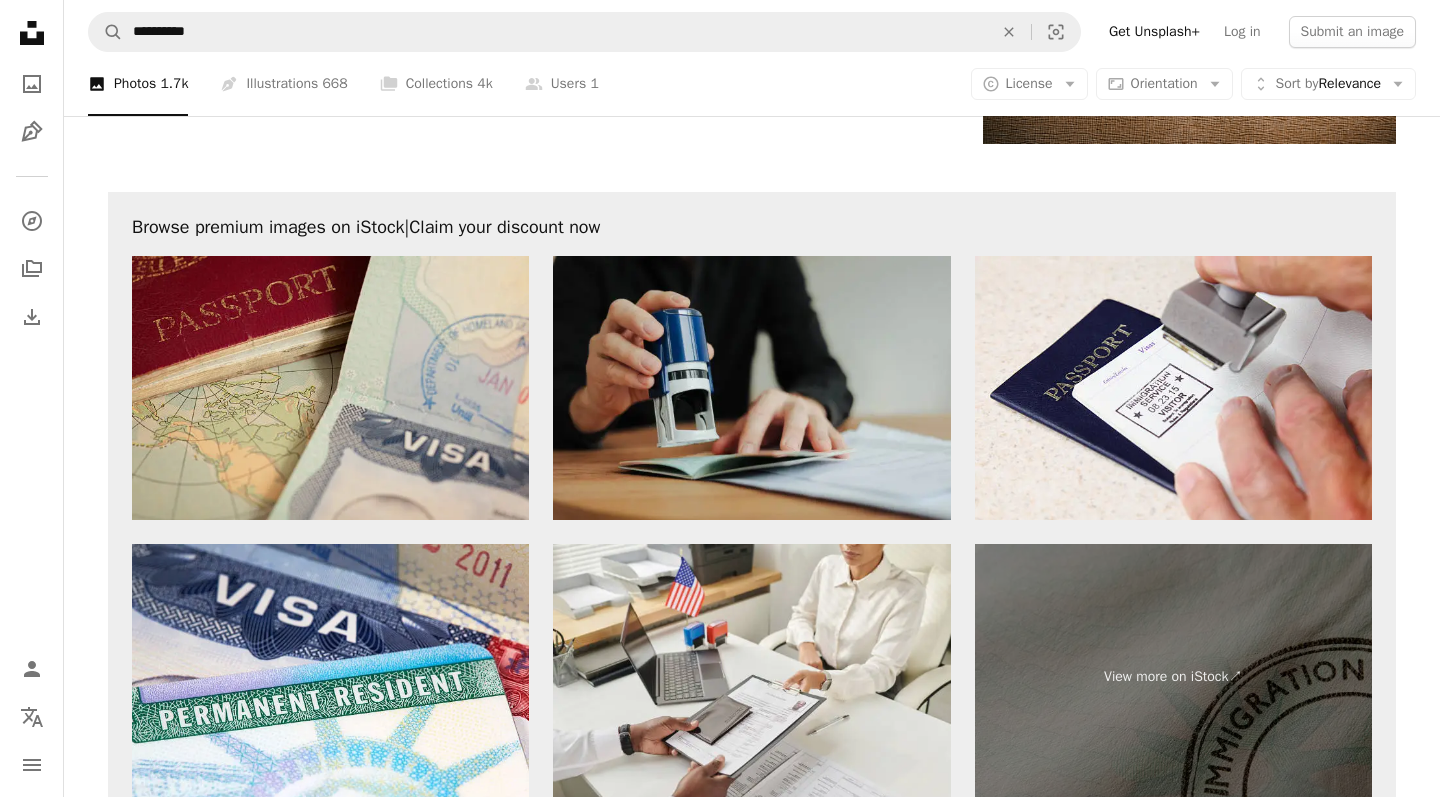 scroll, scrollTop: 2823, scrollLeft: 0, axis: vertical 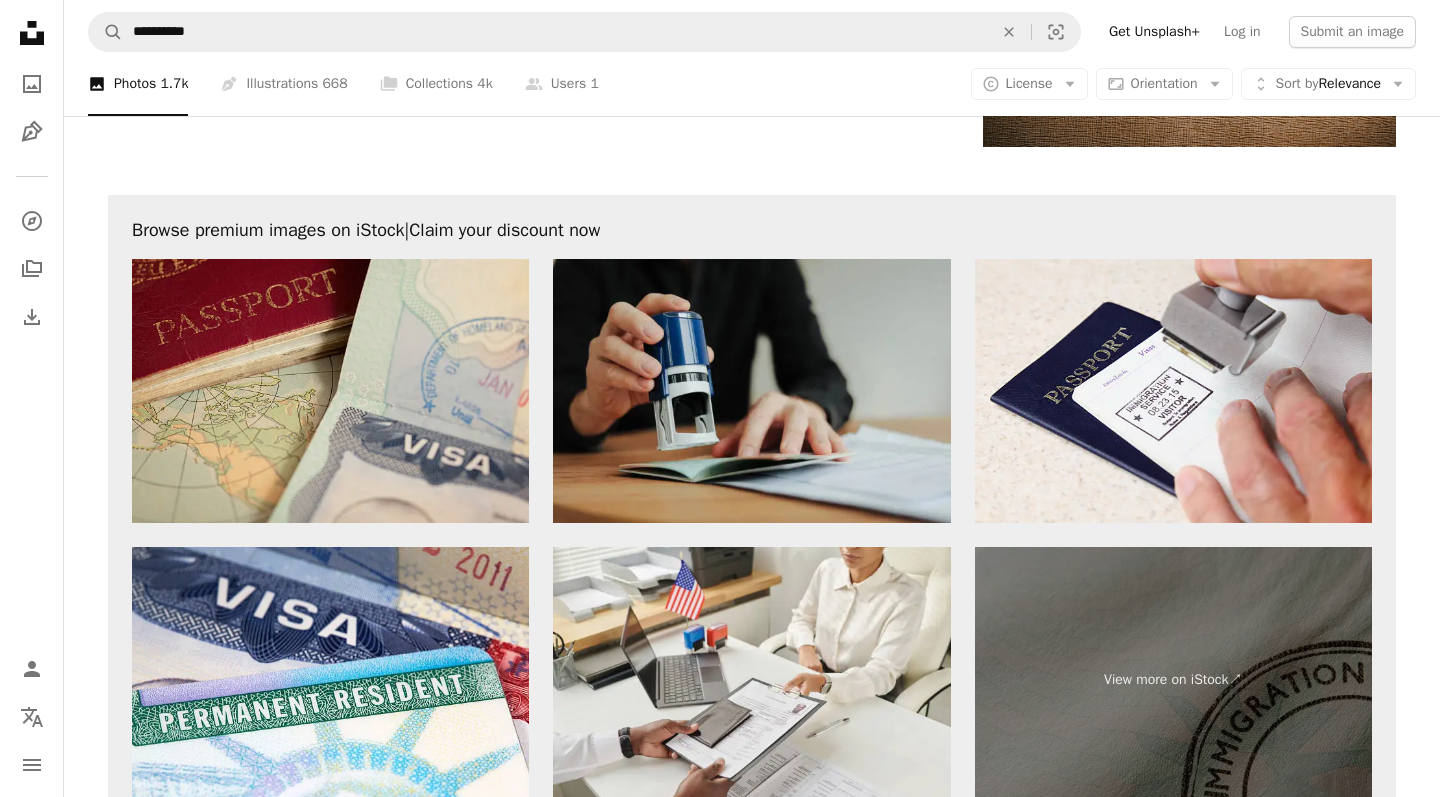 click at bounding box center [330, 391] 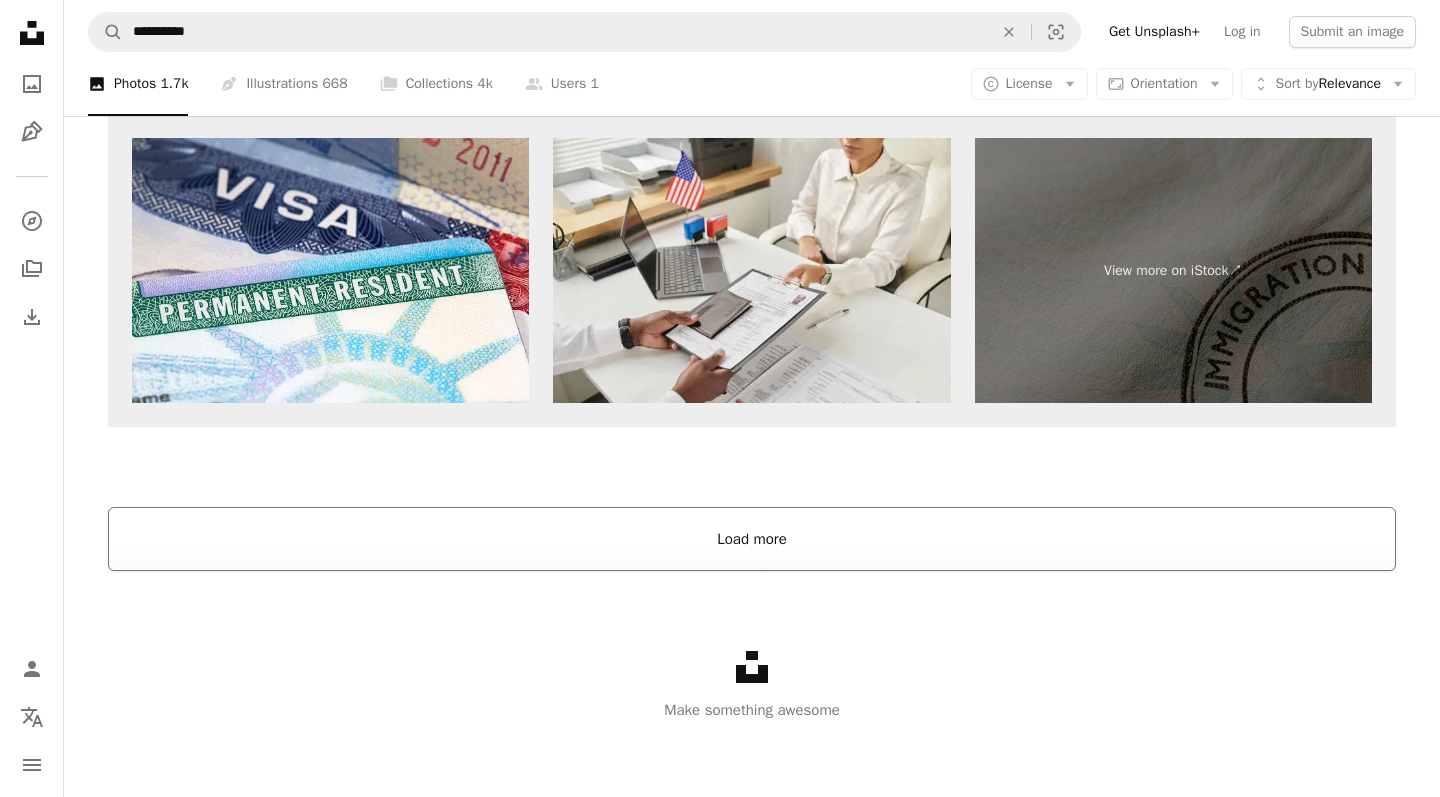 click on "Load more" at bounding box center [752, 539] 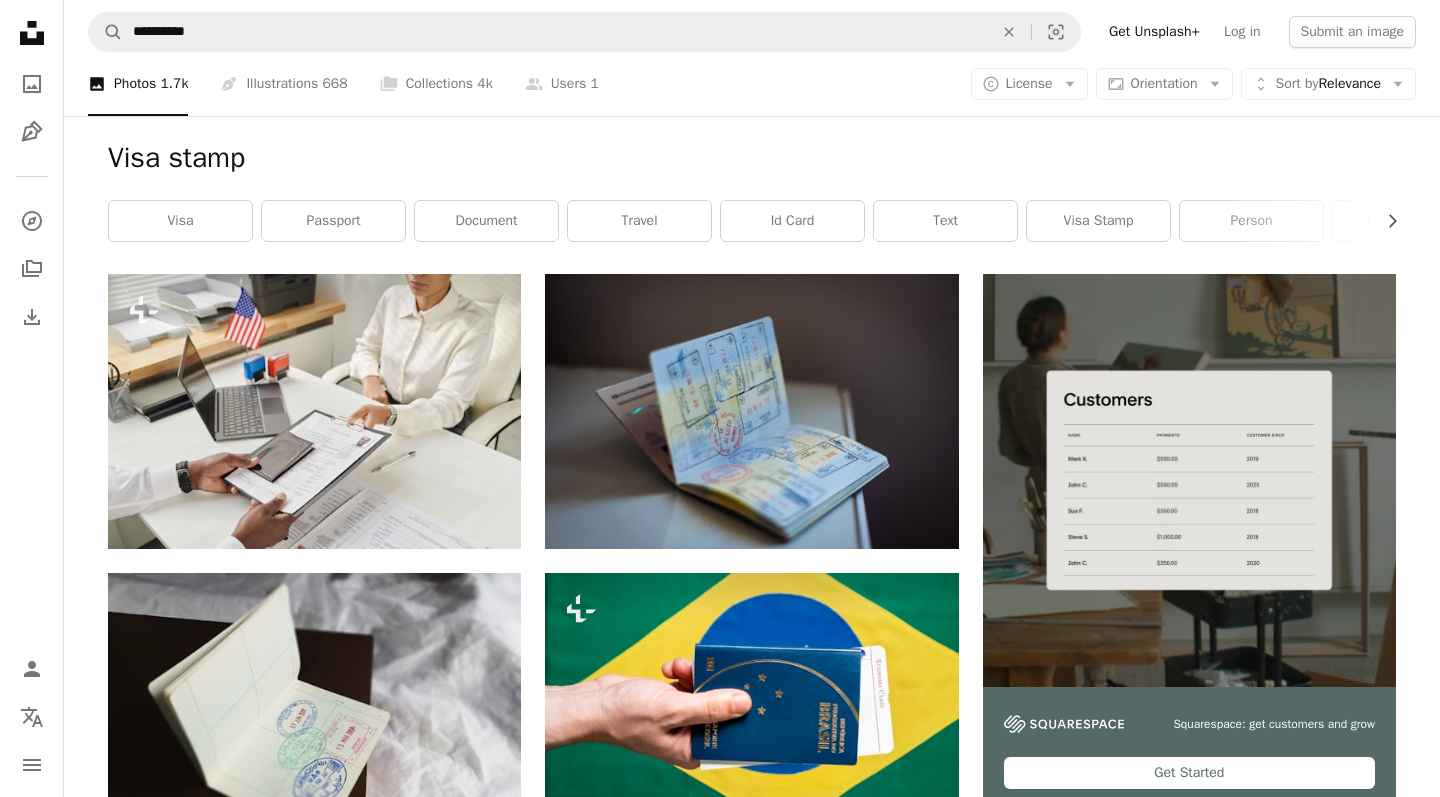 scroll, scrollTop: 0, scrollLeft: 0, axis: both 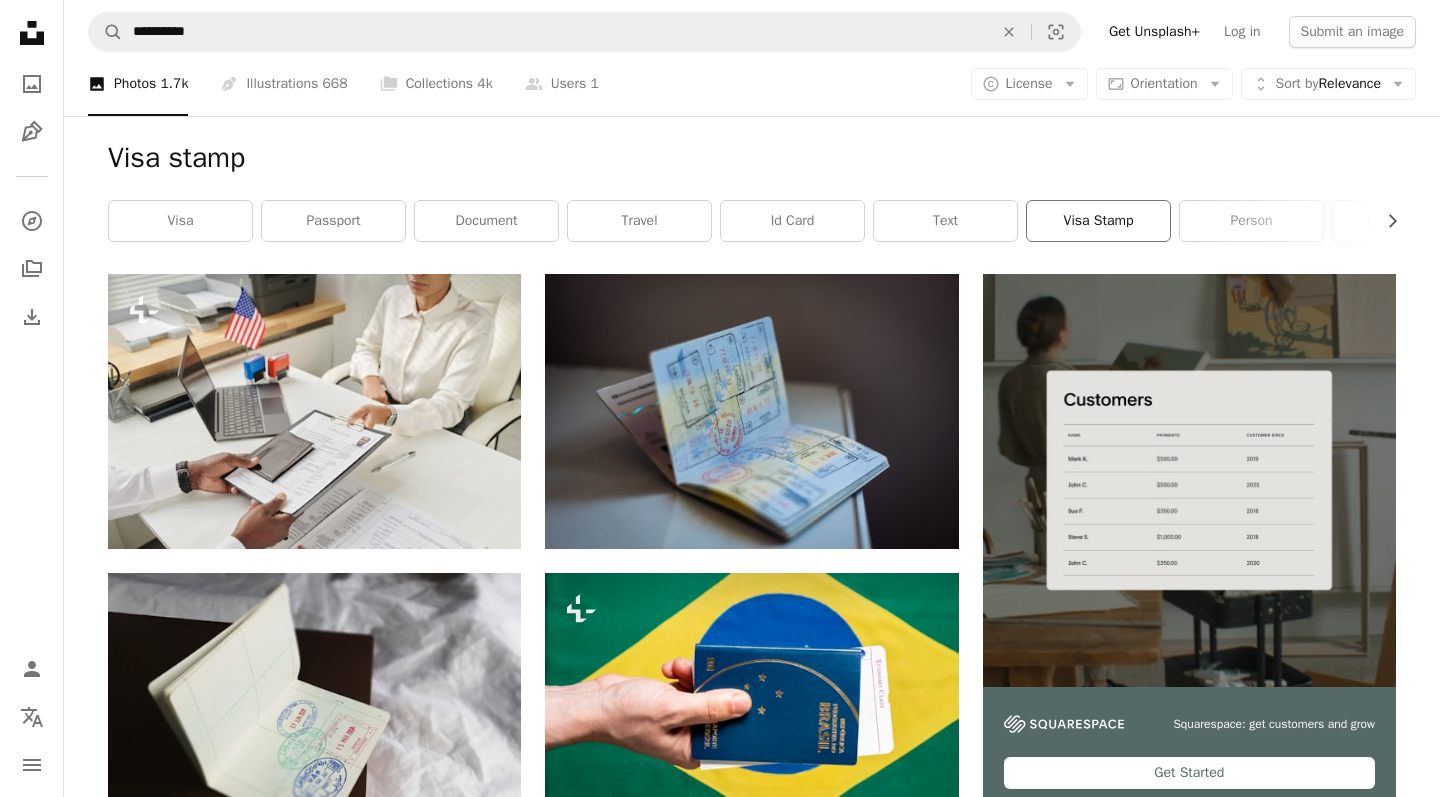 click on "visa stamp" at bounding box center [1098, 221] 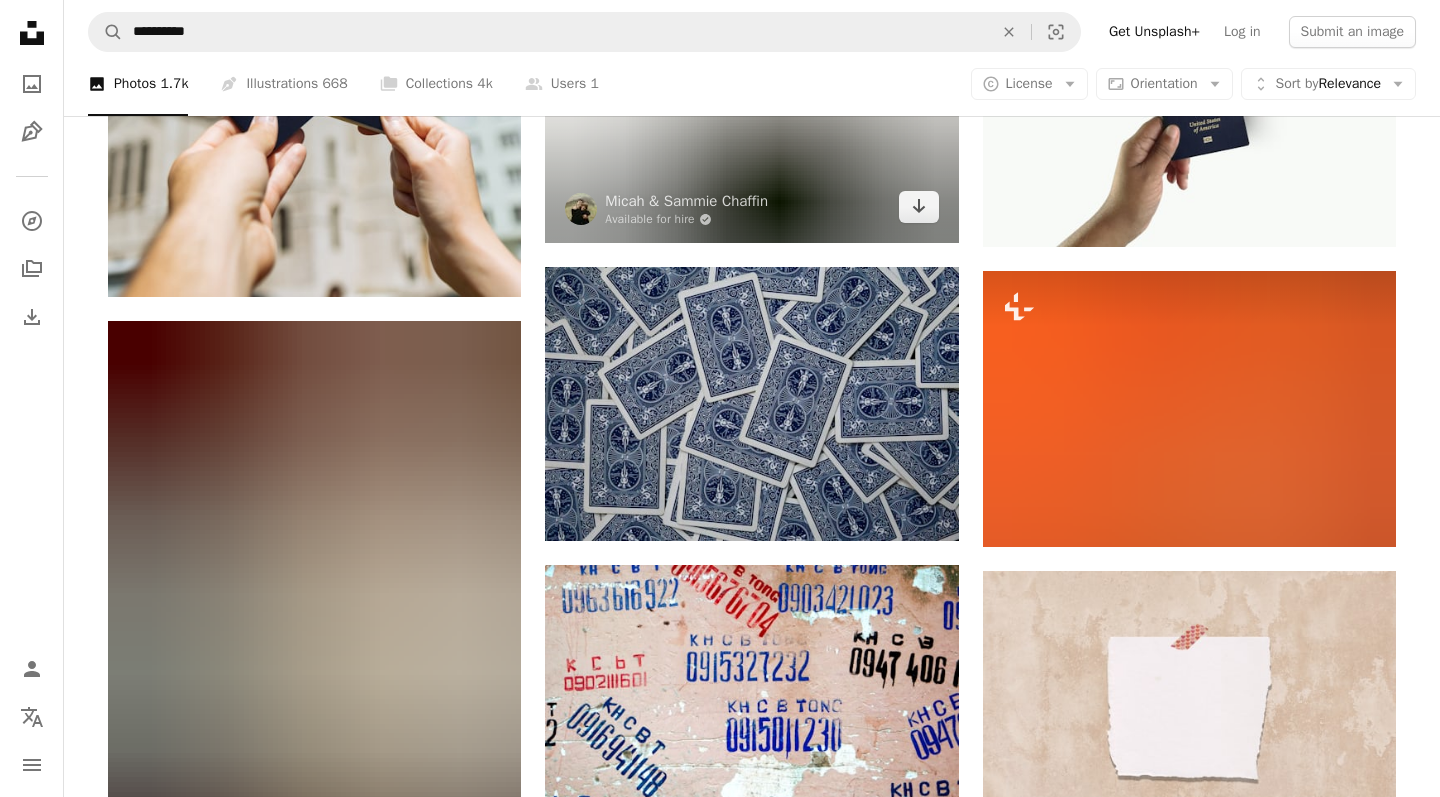 scroll, scrollTop: 1210, scrollLeft: 0, axis: vertical 